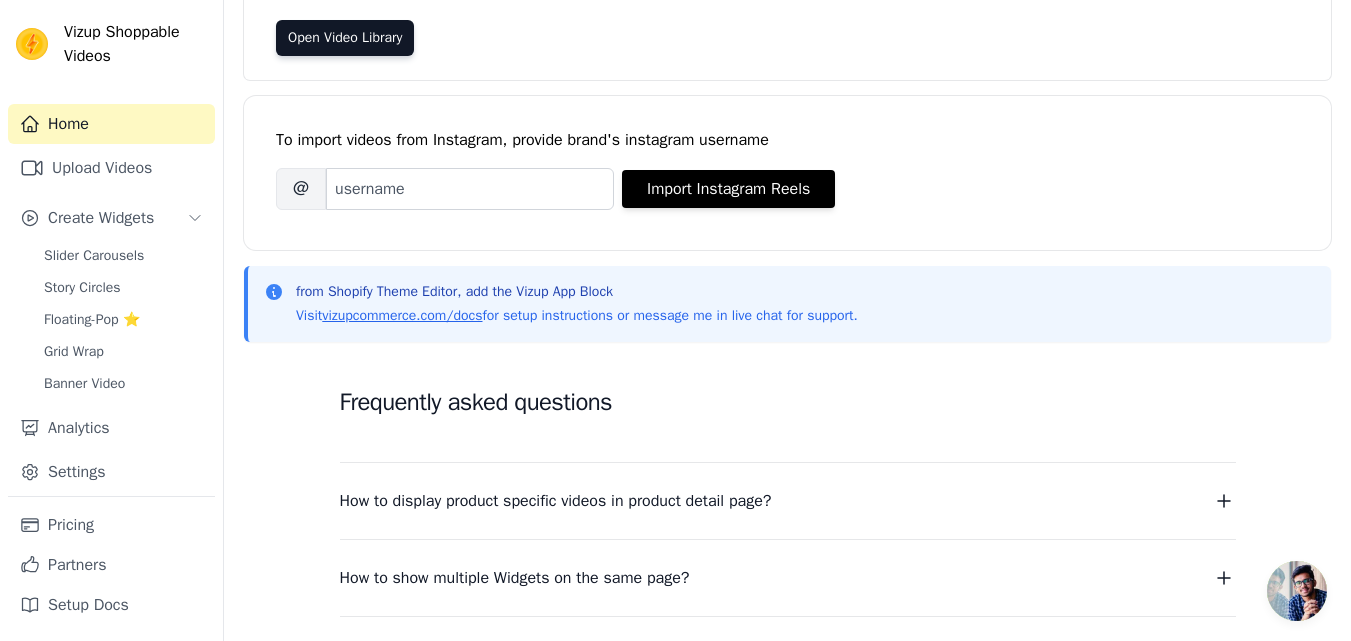scroll, scrollTop: 187, scrollLeft: 0, axis: vertical 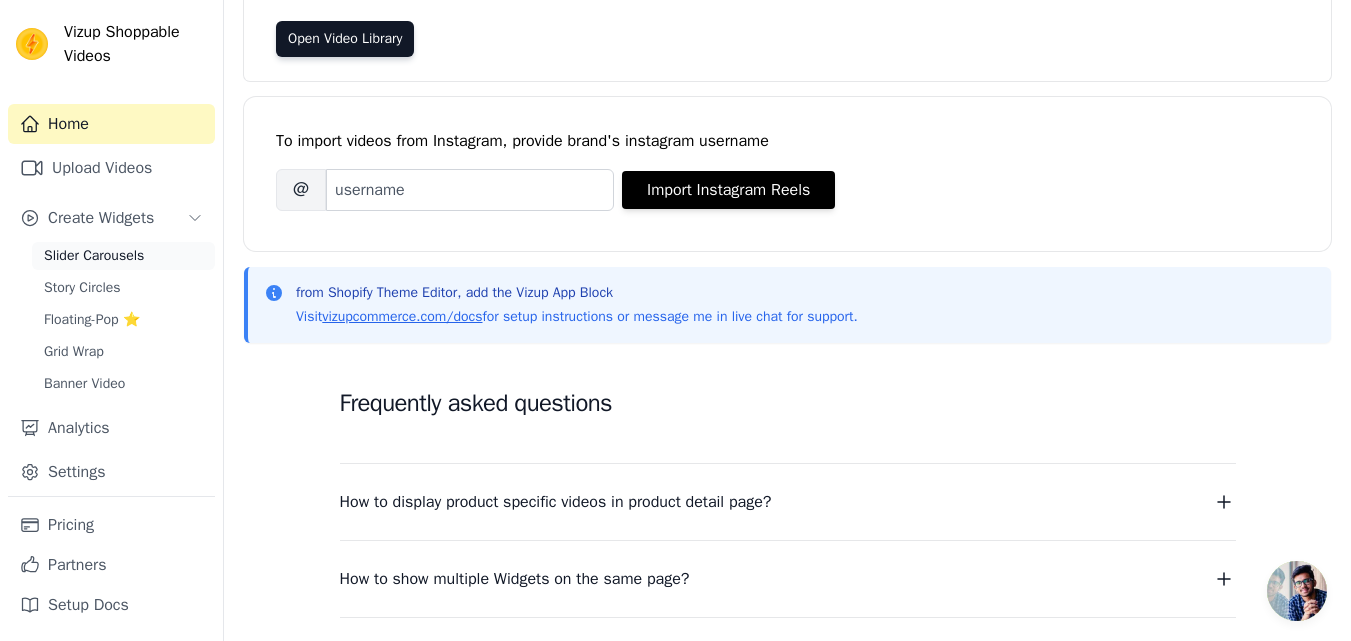 click on "Slider Carousels" at bounding box center (94, 256) 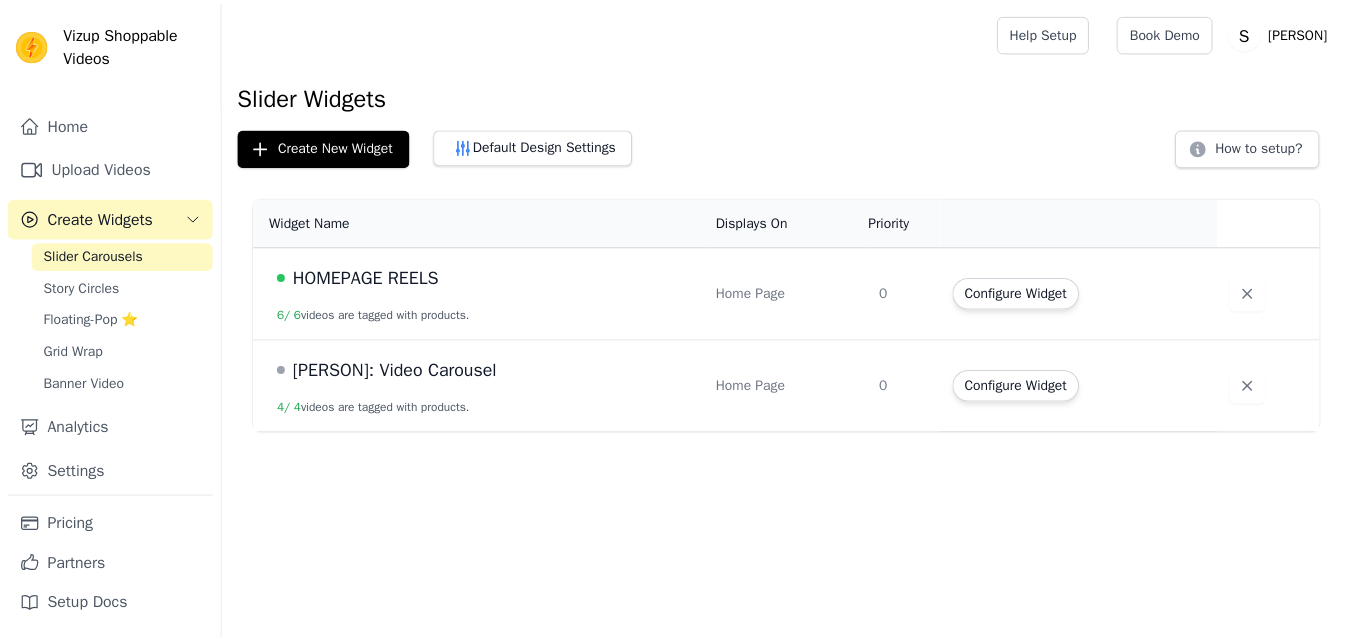 scroll, scrollTop: 0, scrollLeft: 0, axis: both 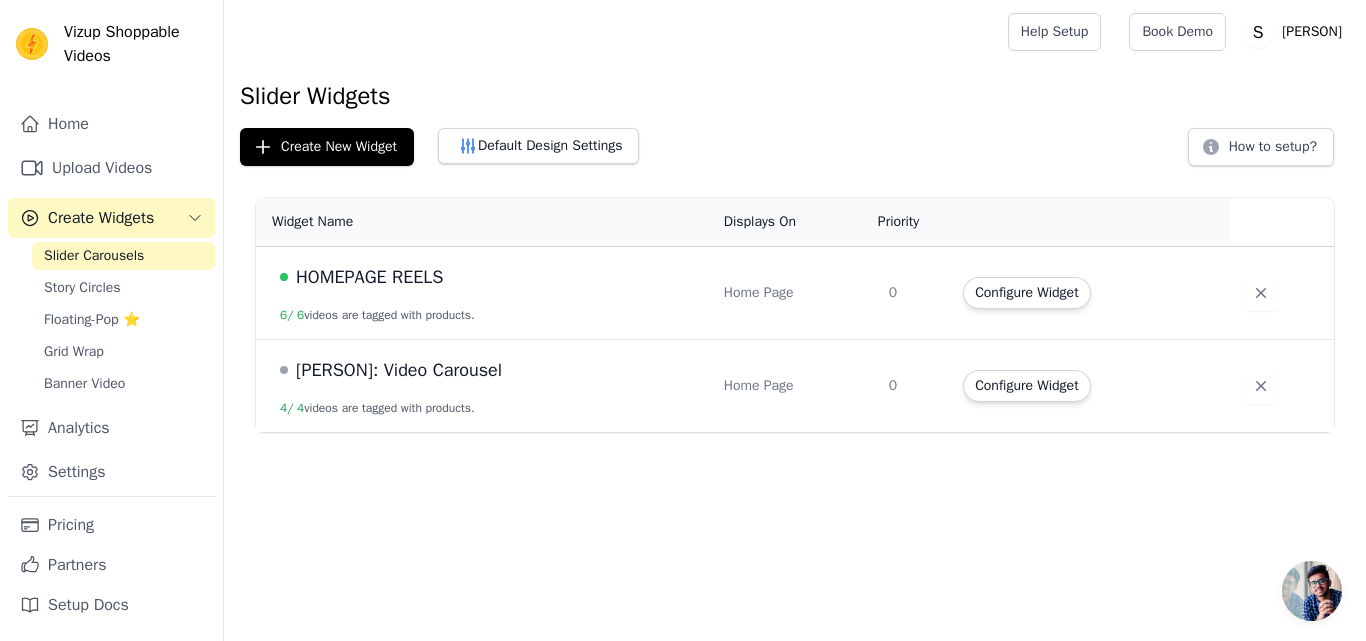 click on "Slider Carousels" at bounding box center [94, 256] 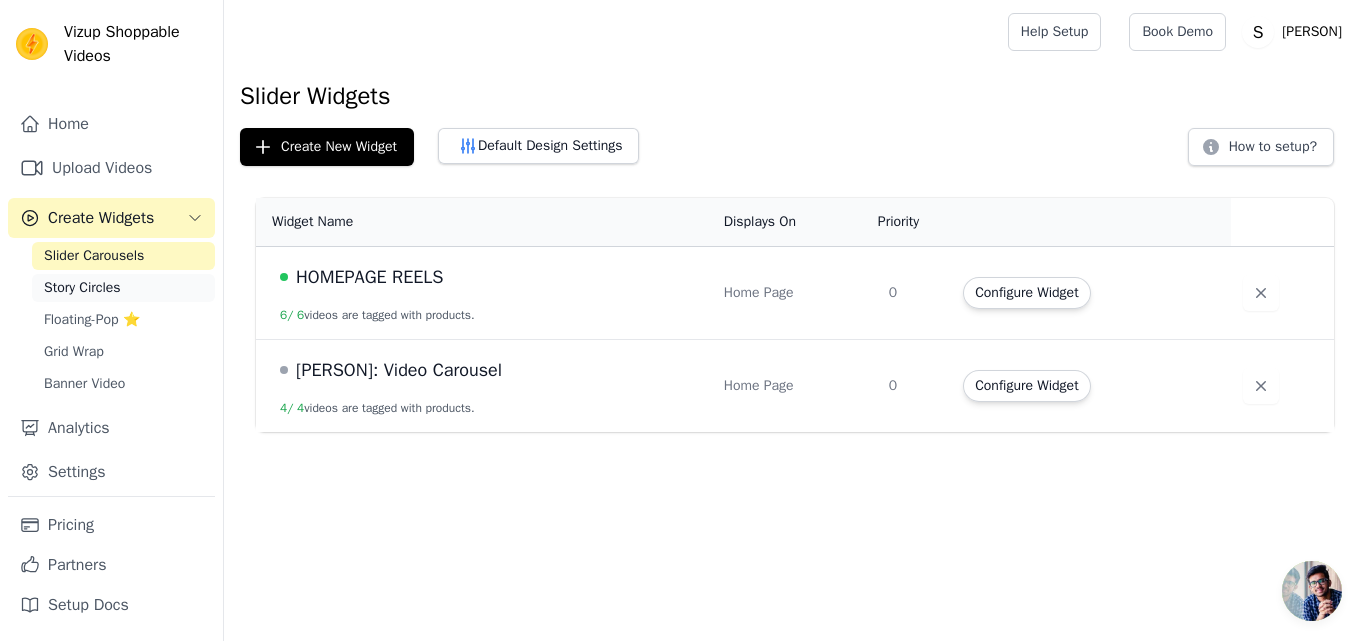 click on "Story Circles" at bounding box center [123, 288] 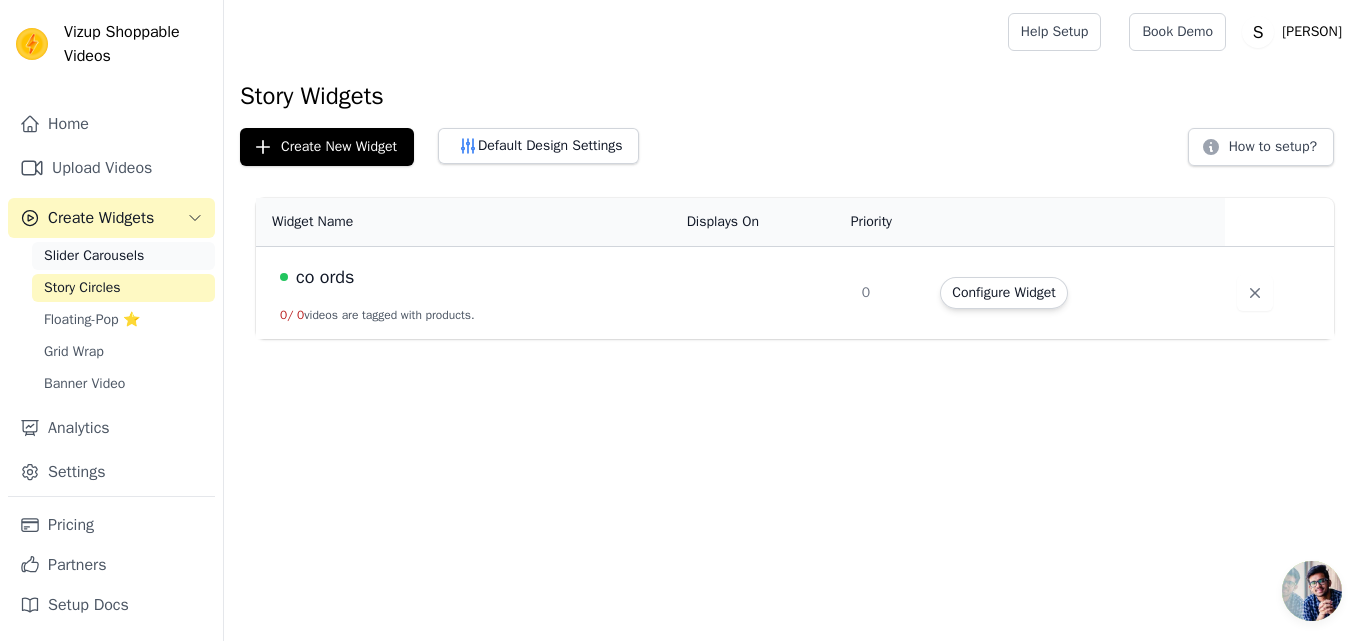 click on "Slider Carousels" at bounding box center [94, 256] 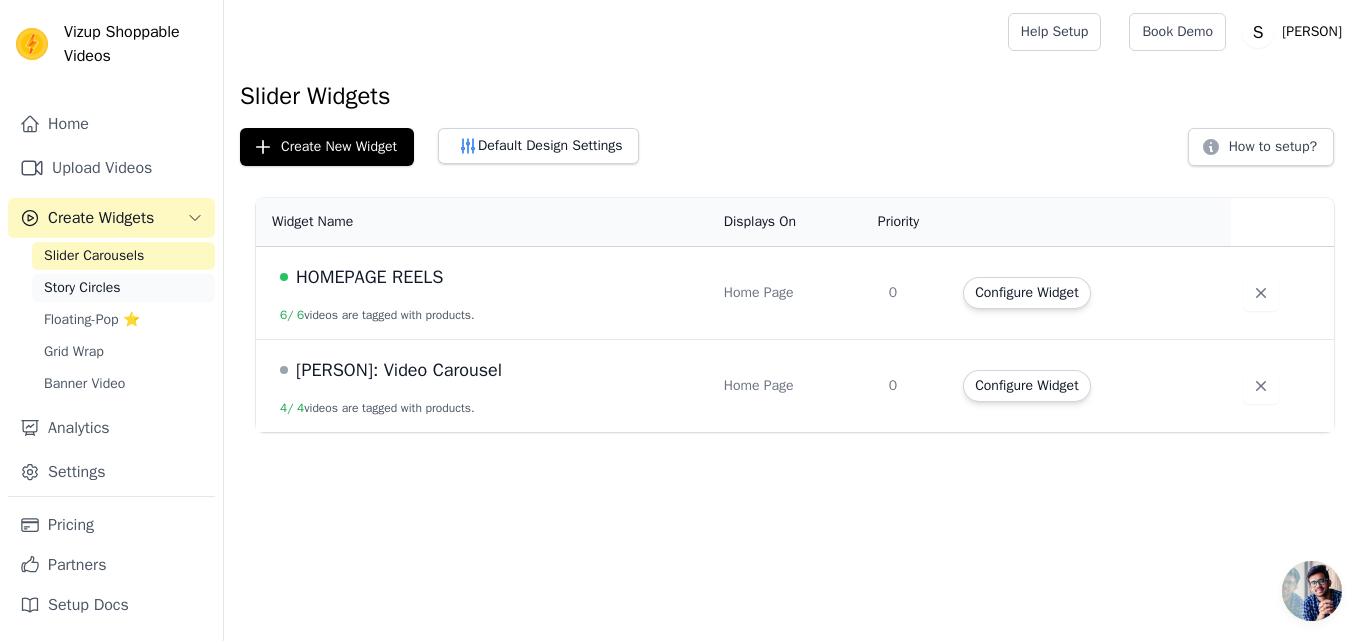 click on "Story Circles" at bounding box center (82, 288) 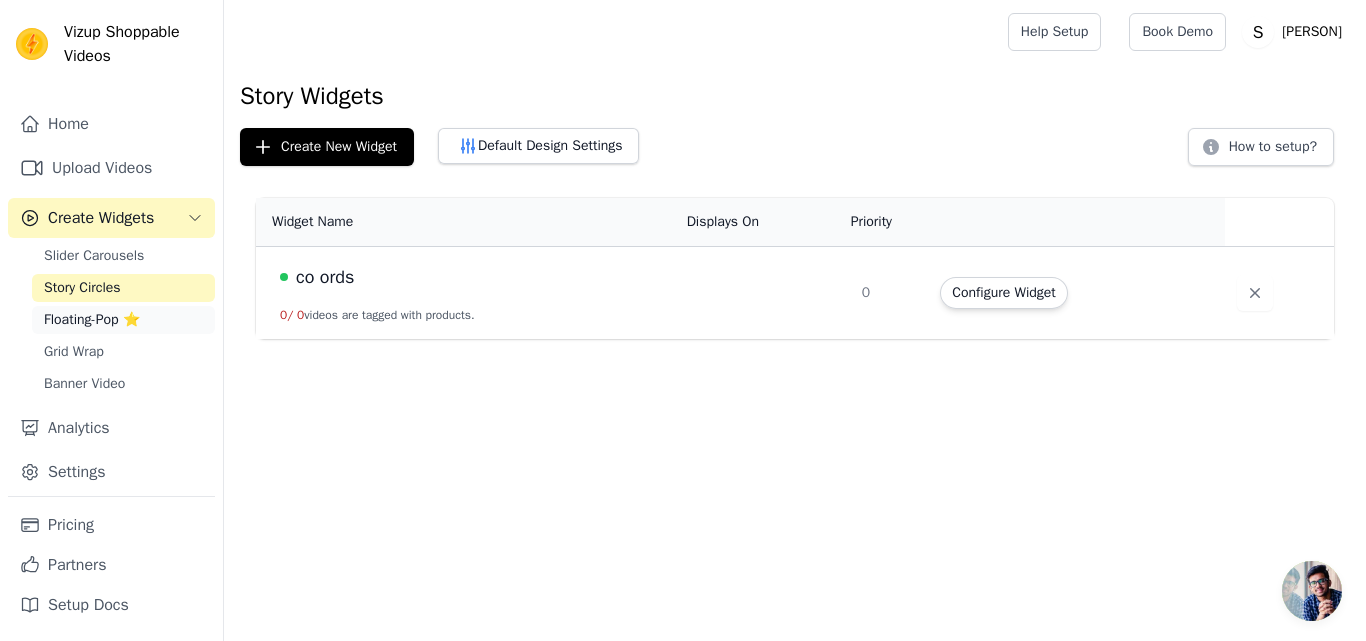 click on "Floating-Pop ⭐" at bounding box center (123, 320) 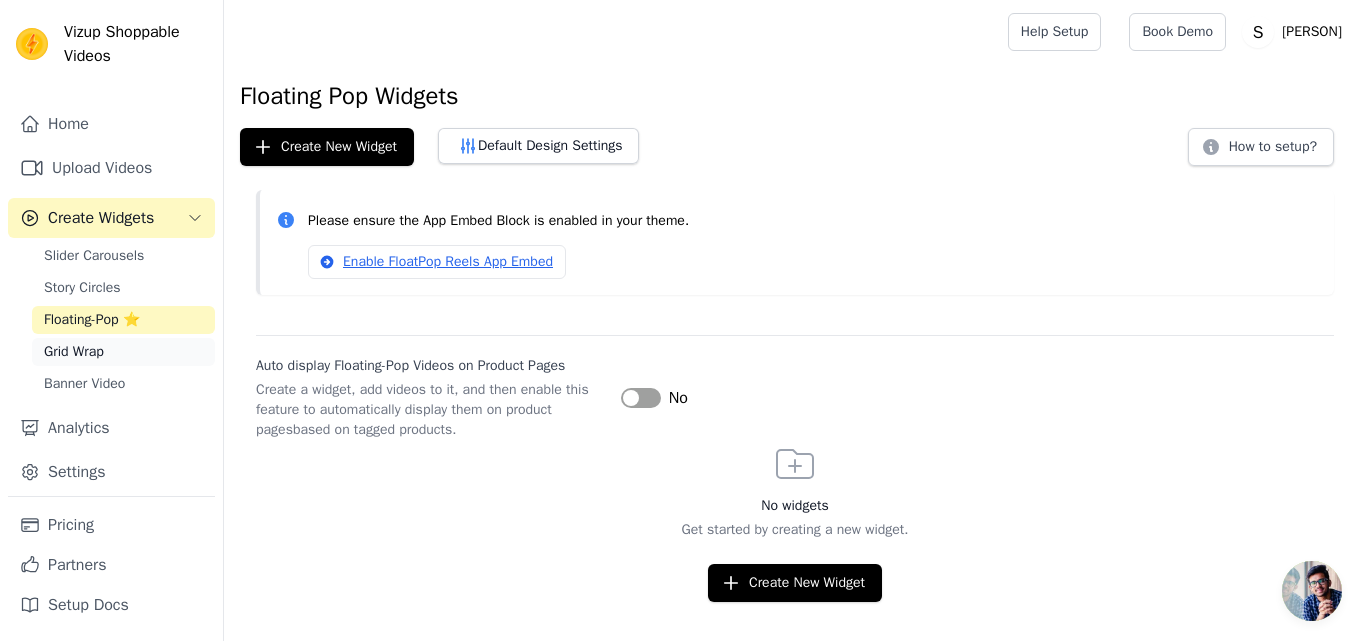 click on "Grid Wrap" at bounding box center (74, 352) 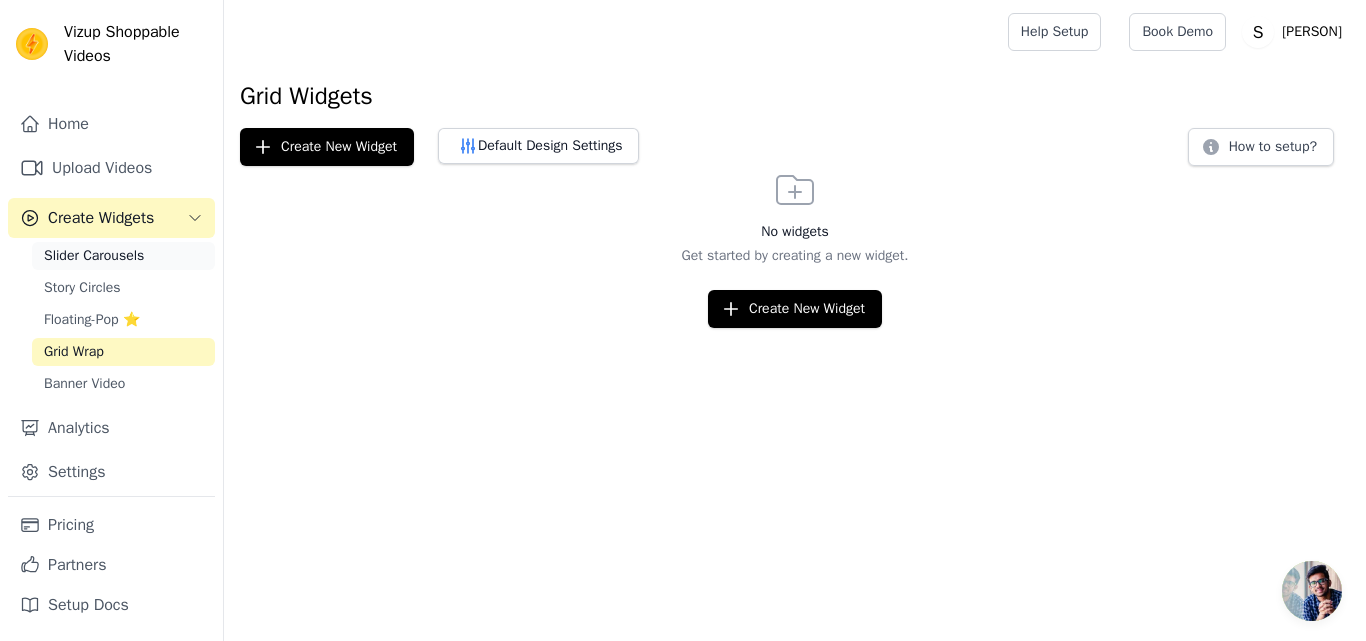click on "Slider Carousels" at bounding box center [94, 256] 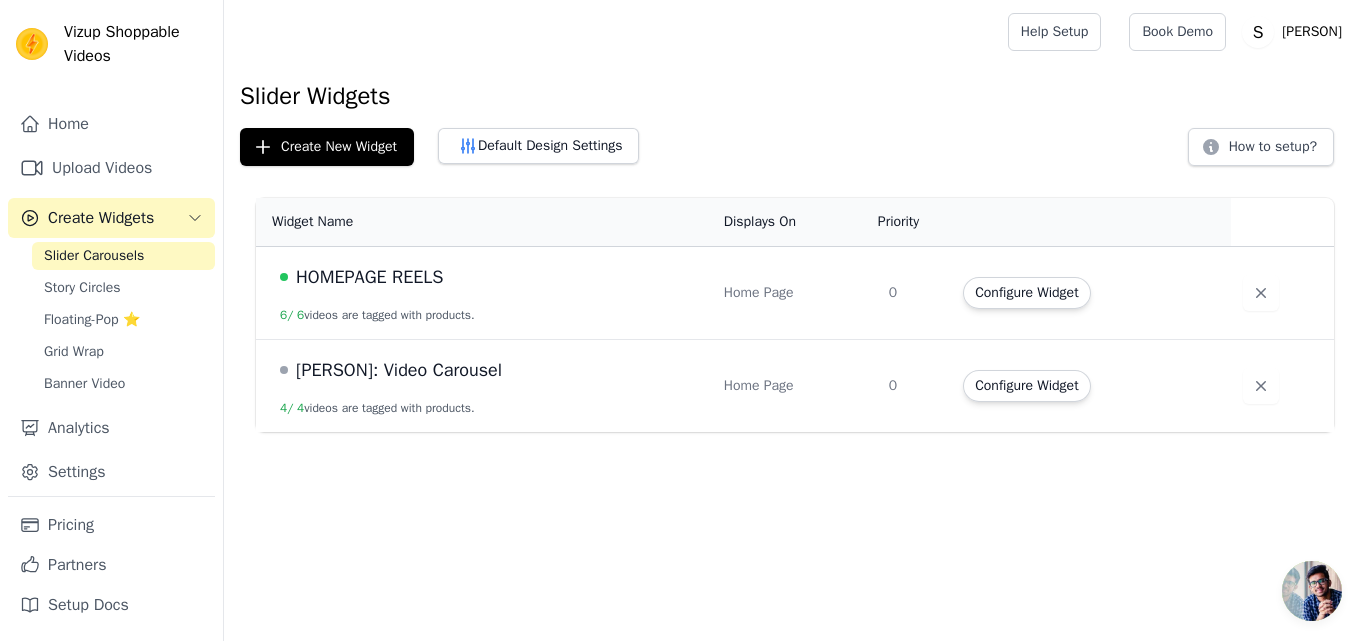 click on "HOMEPAGE REELS" at bounding box center (369, 277) 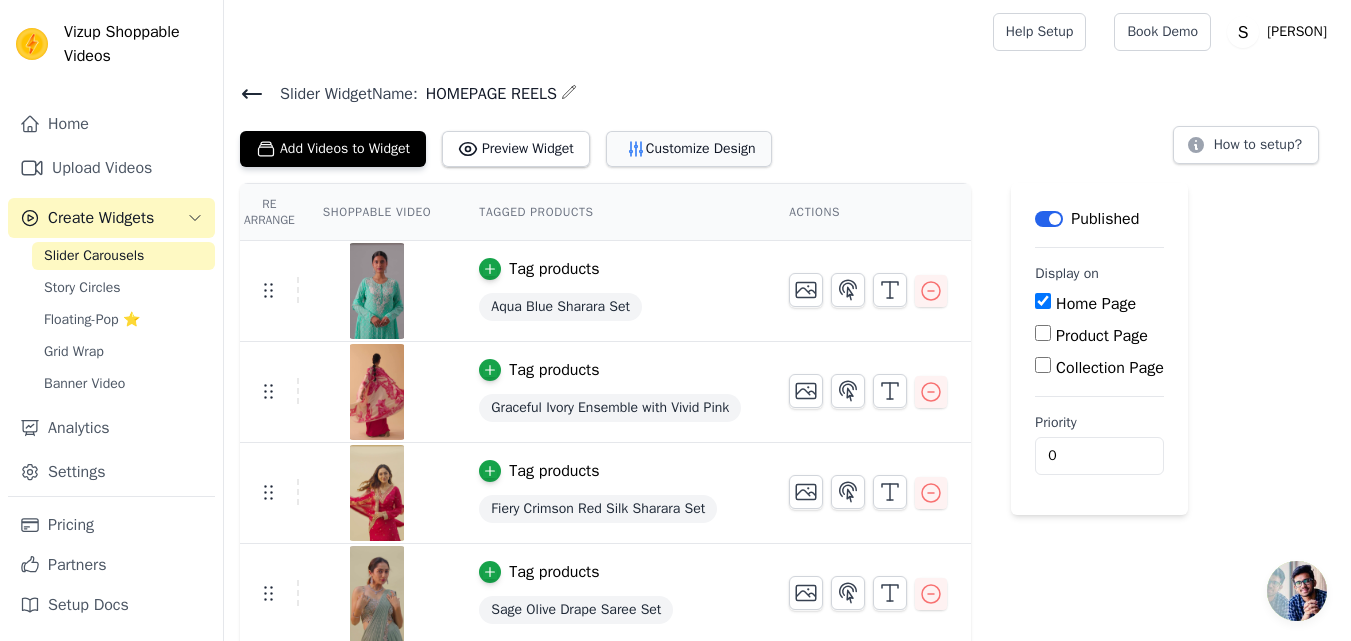 click on "Customize Design" at bounding box center [689, 149] 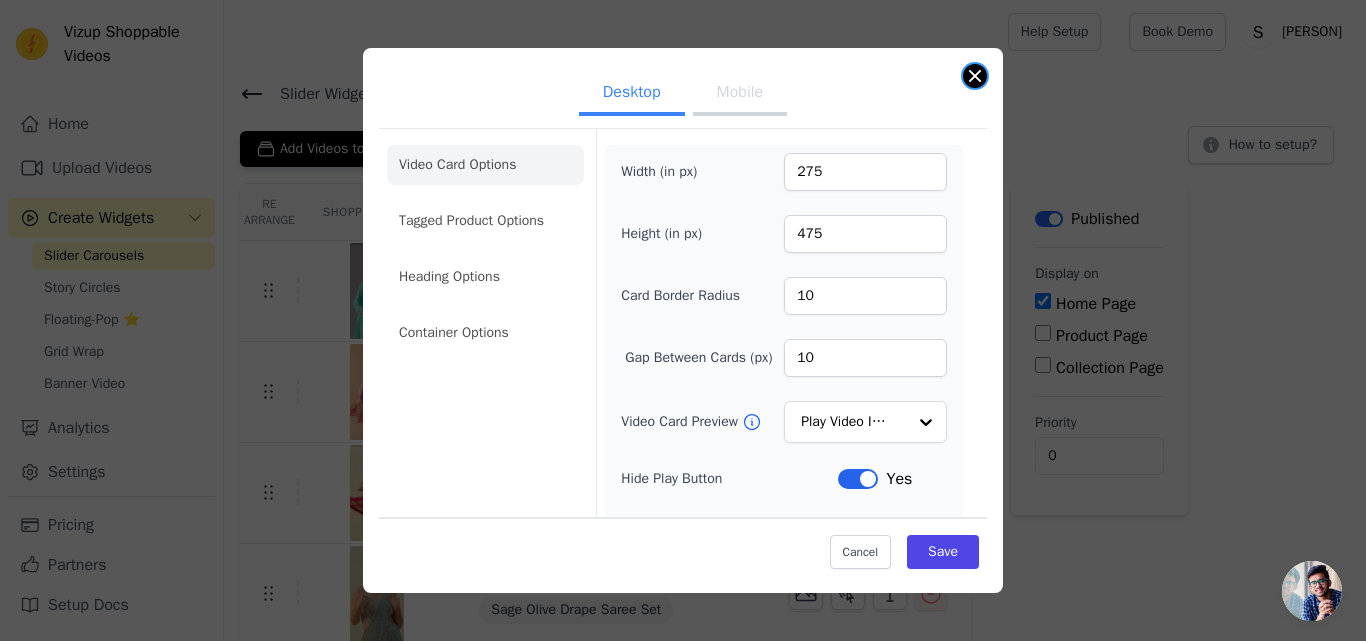 click at bounding box center [975, 76] 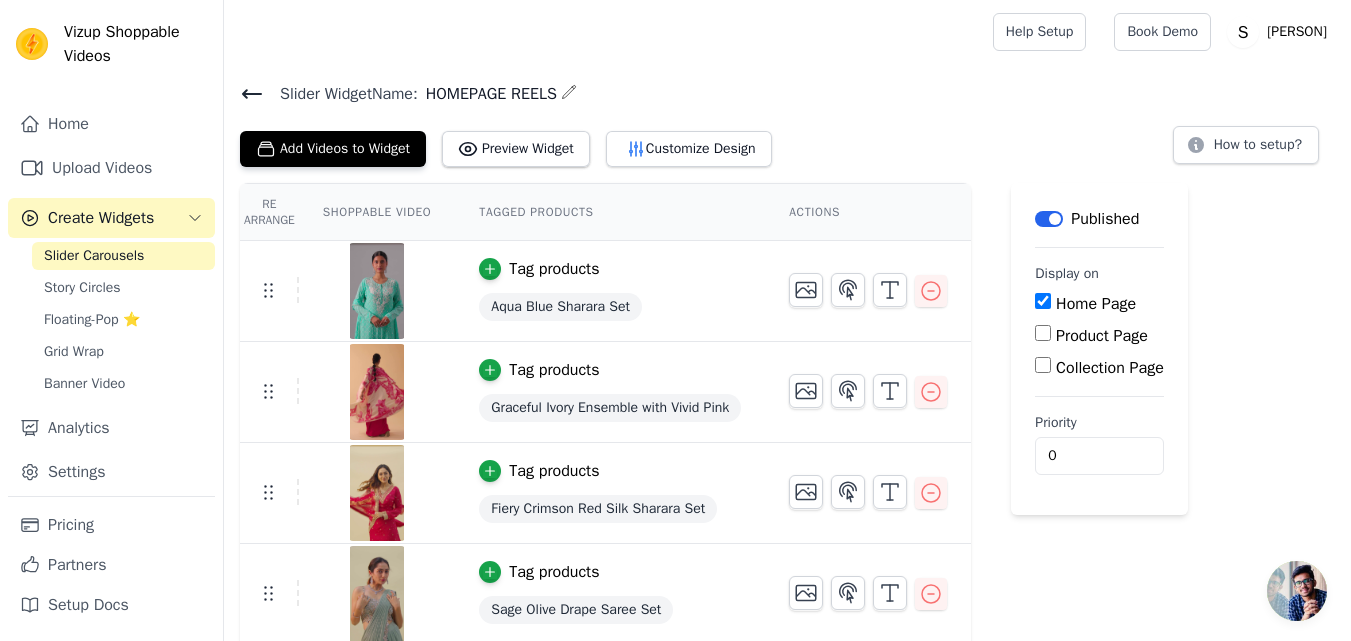 click 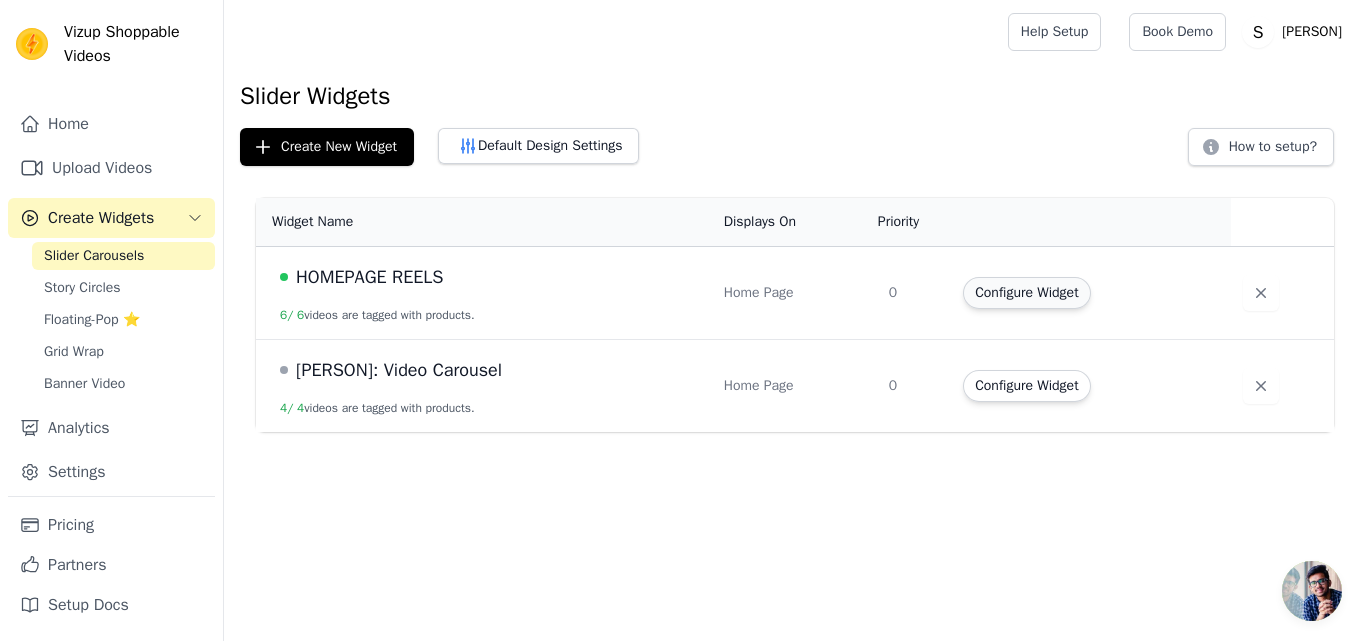 click on "Configure Widget" at bounding box center [1026, 293] 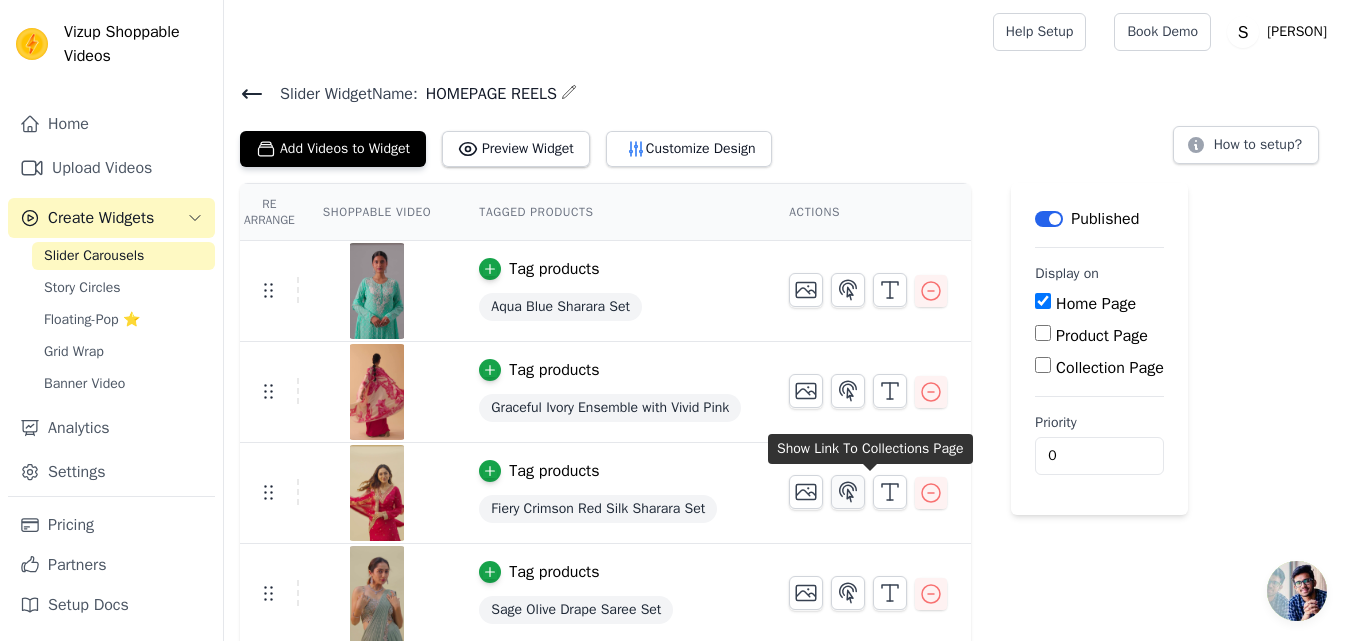 scroll, scrollTop: 1, scrollLeft: 0, axis: vertical 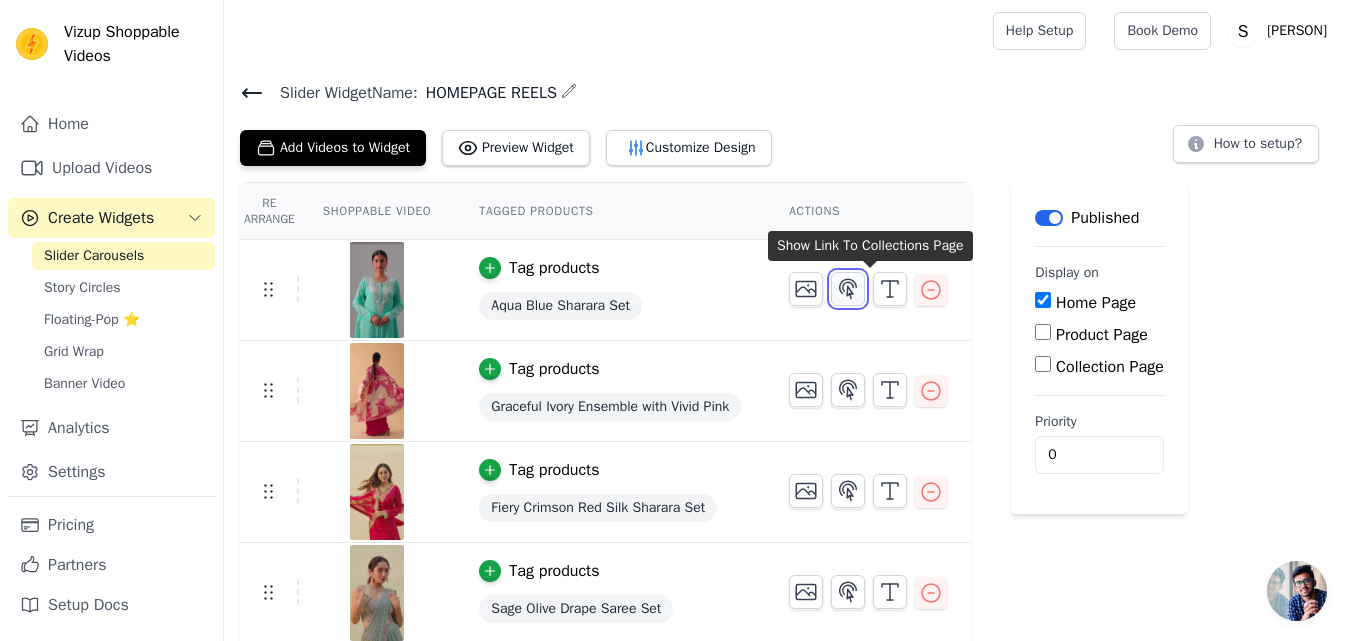 click 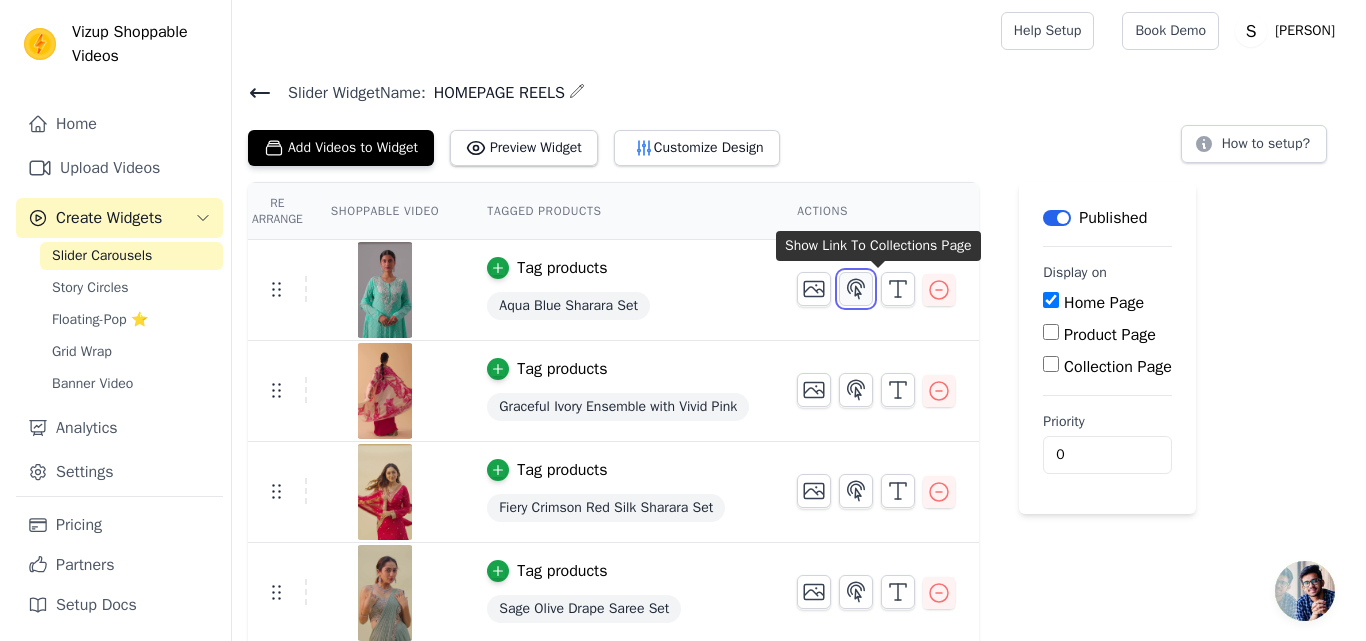 scroll, scrollTop: 0, scrollLeft: 0, axis: both 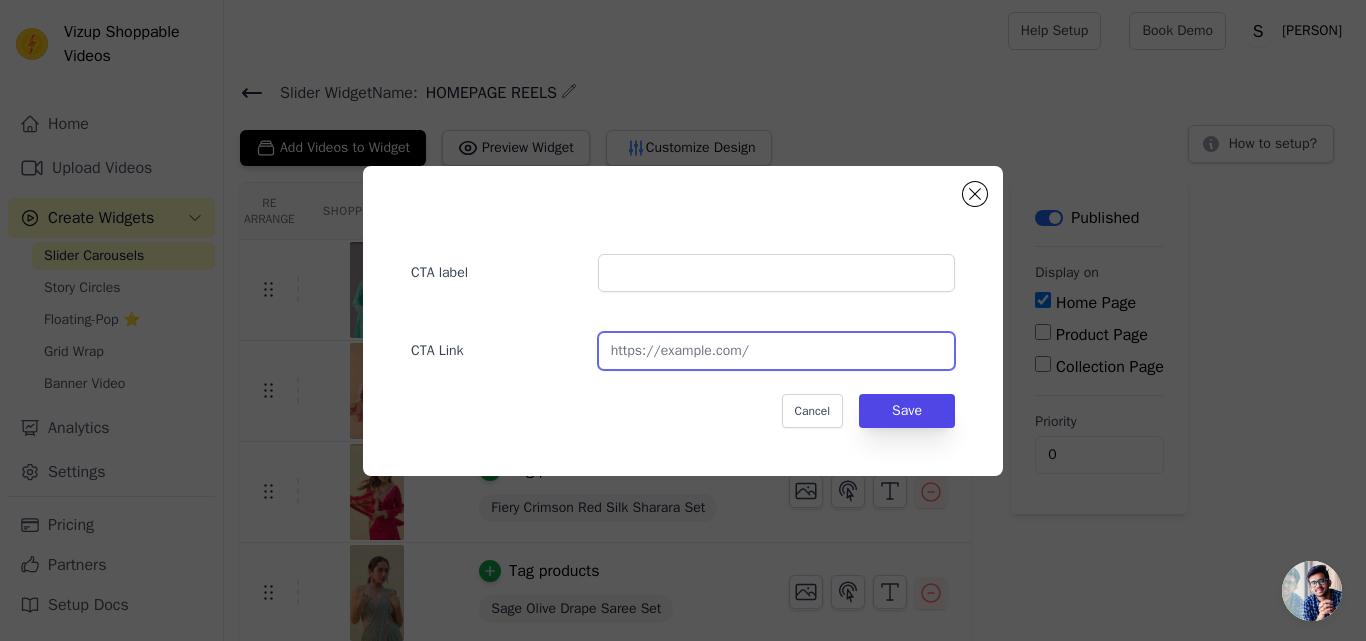 click at bounding box center (776, 351) 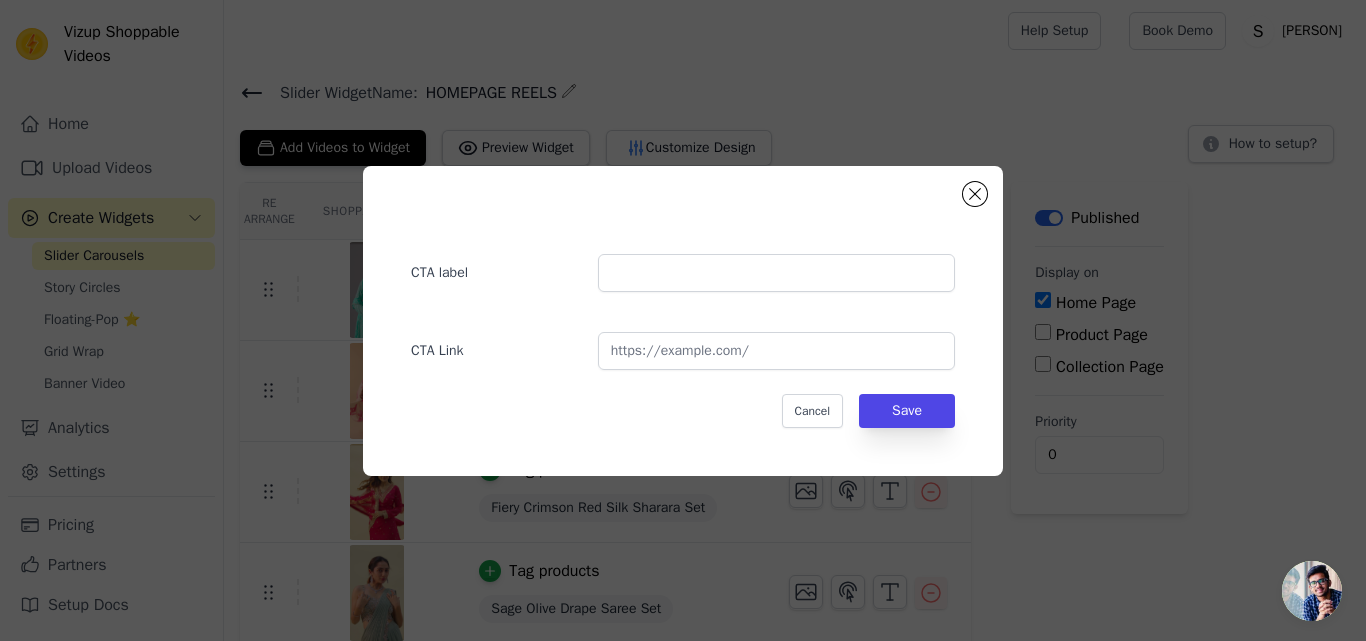 click on "CTA label     CTA Link     Cancel   Save" at bounding box center (683, 321) 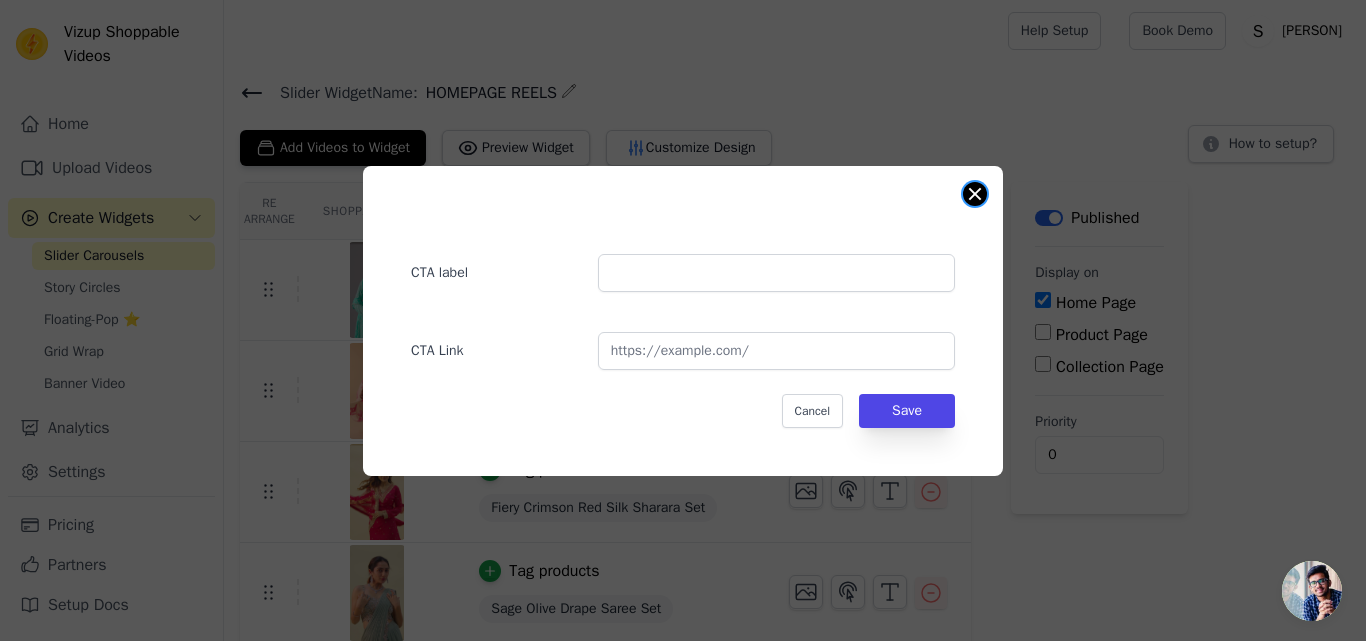 click at bounding box center [975, 194] 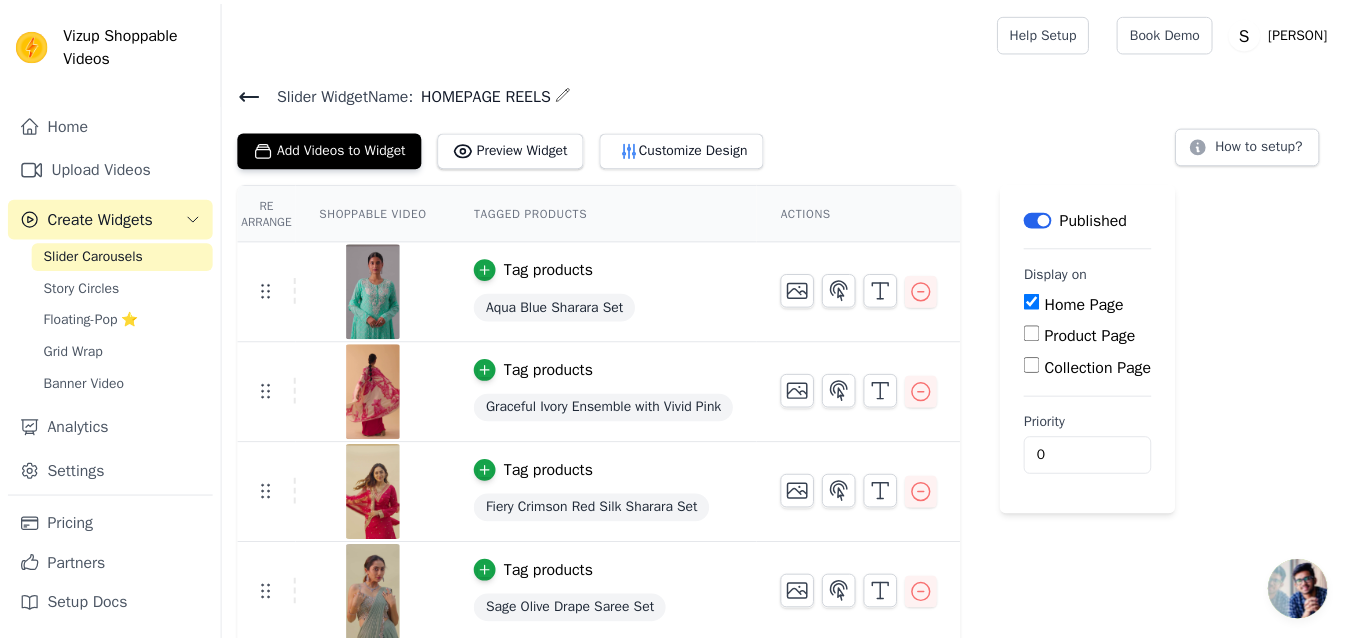 scroll, scrollTop: 1, scrollLeft: 0, axis: vertical 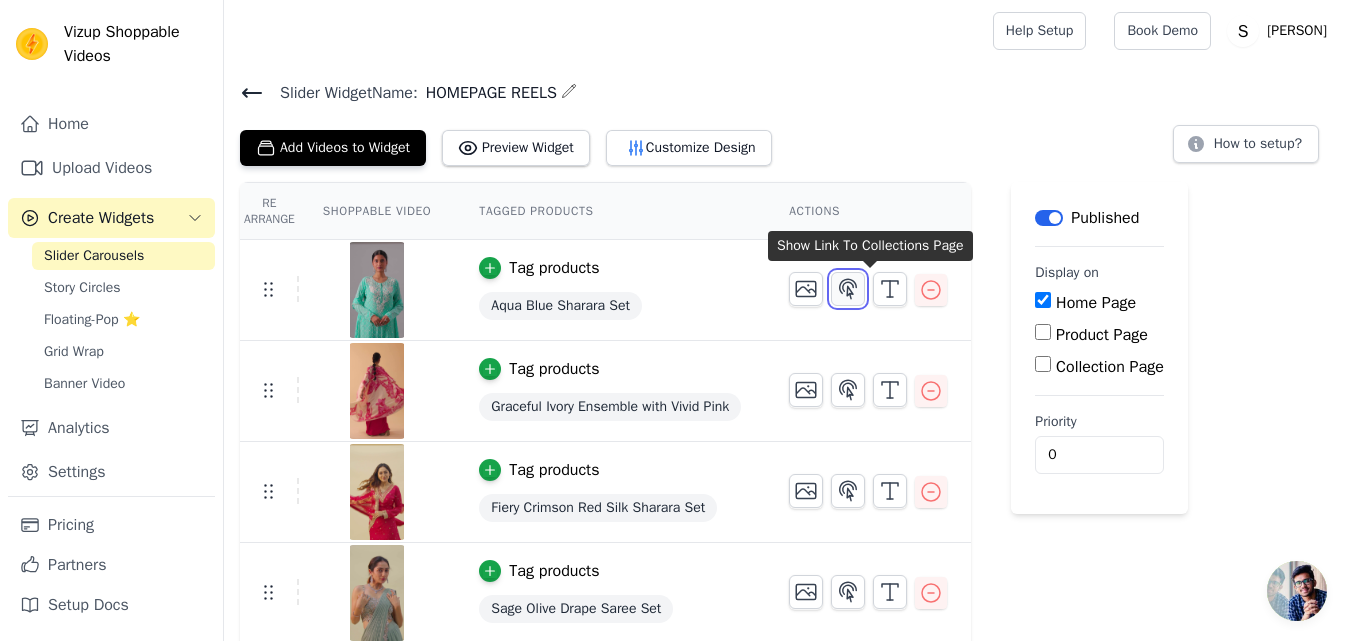 click 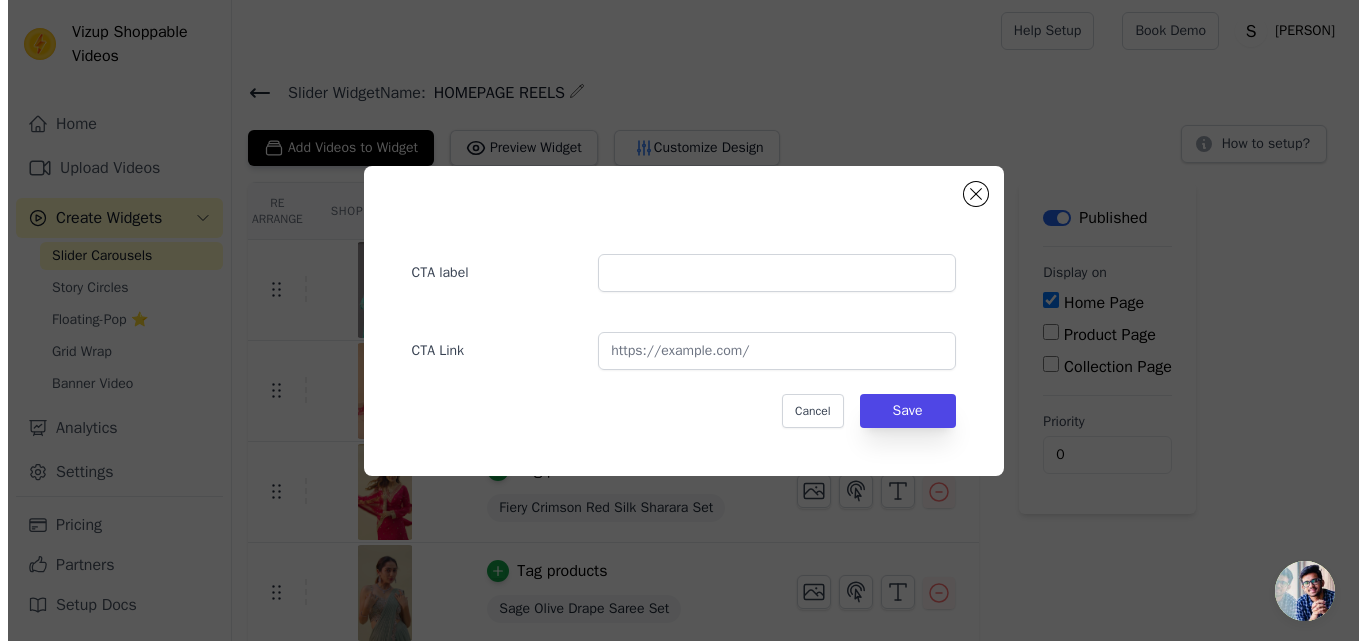 scroll, scrollTop: 0, scrollLeft: 0, axis: both 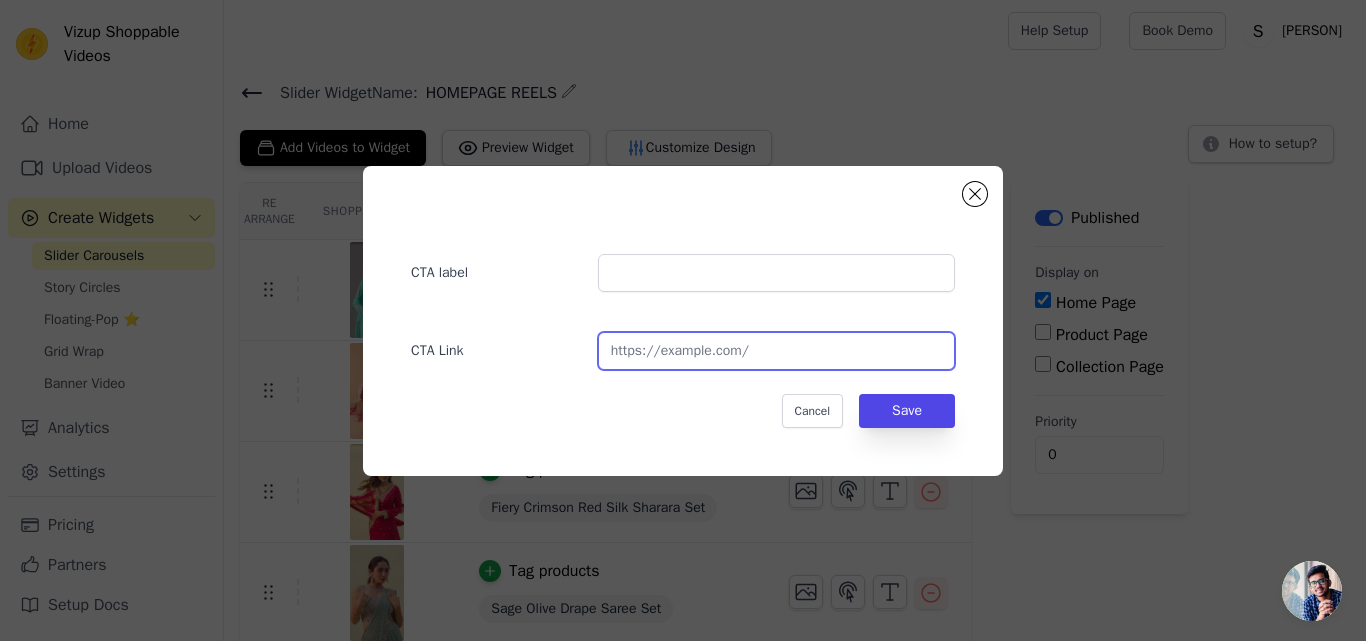 click at bounding box center [776, 351] 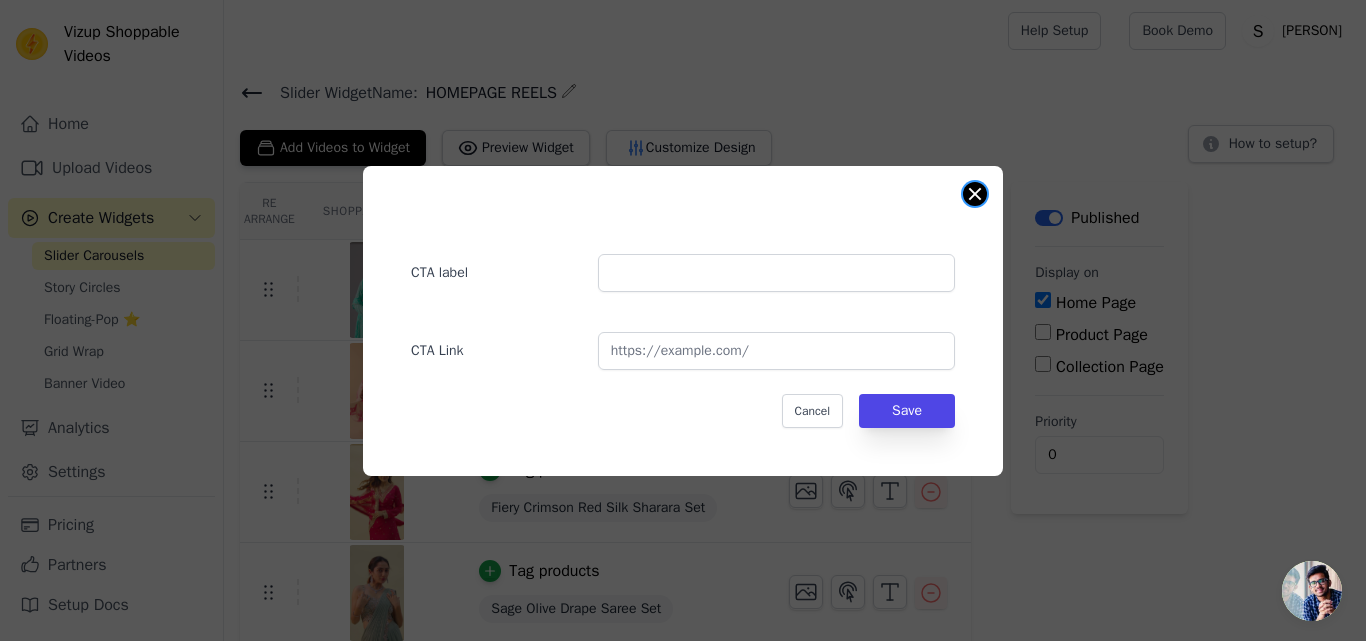 click at bounding box center (975, 194) 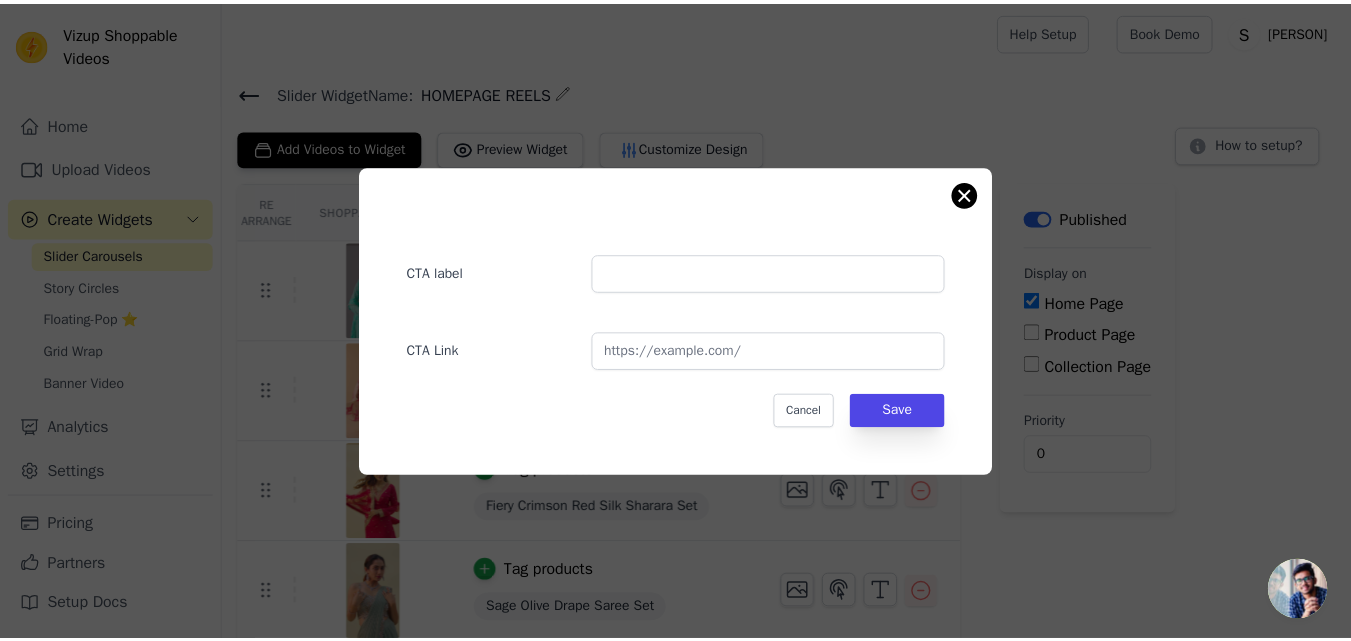 scroll, scrollTop: 1, scrollLeft: 0, axis: vertical 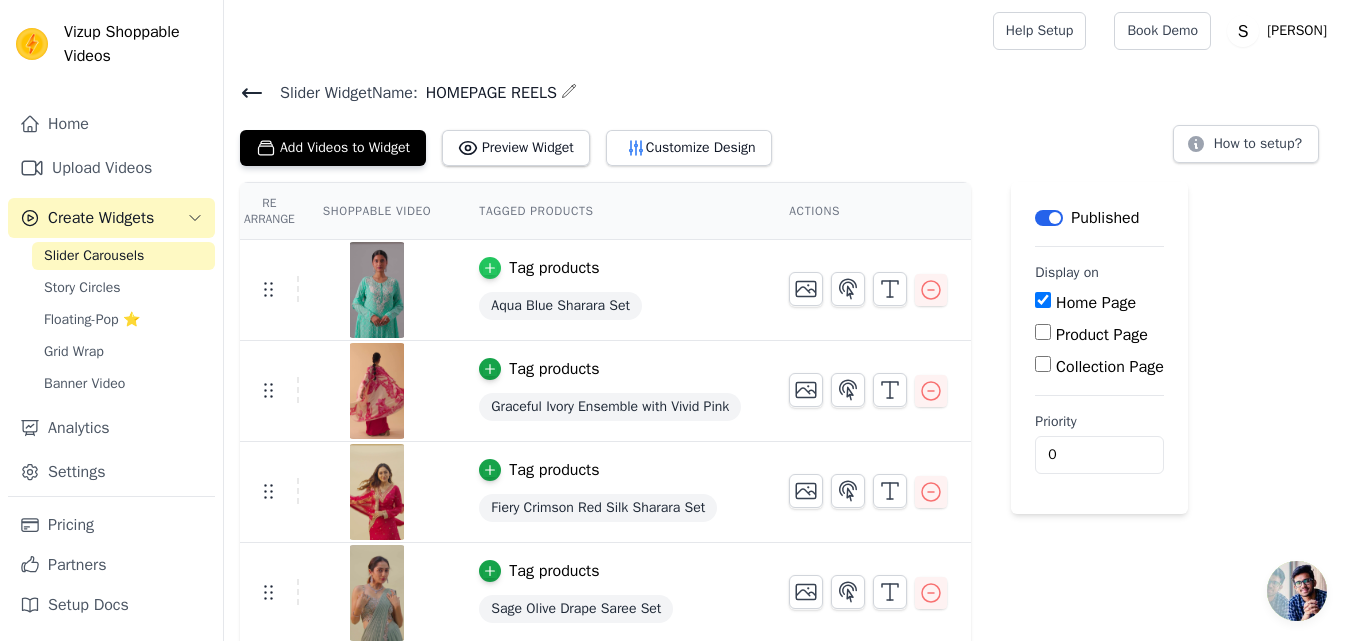 click 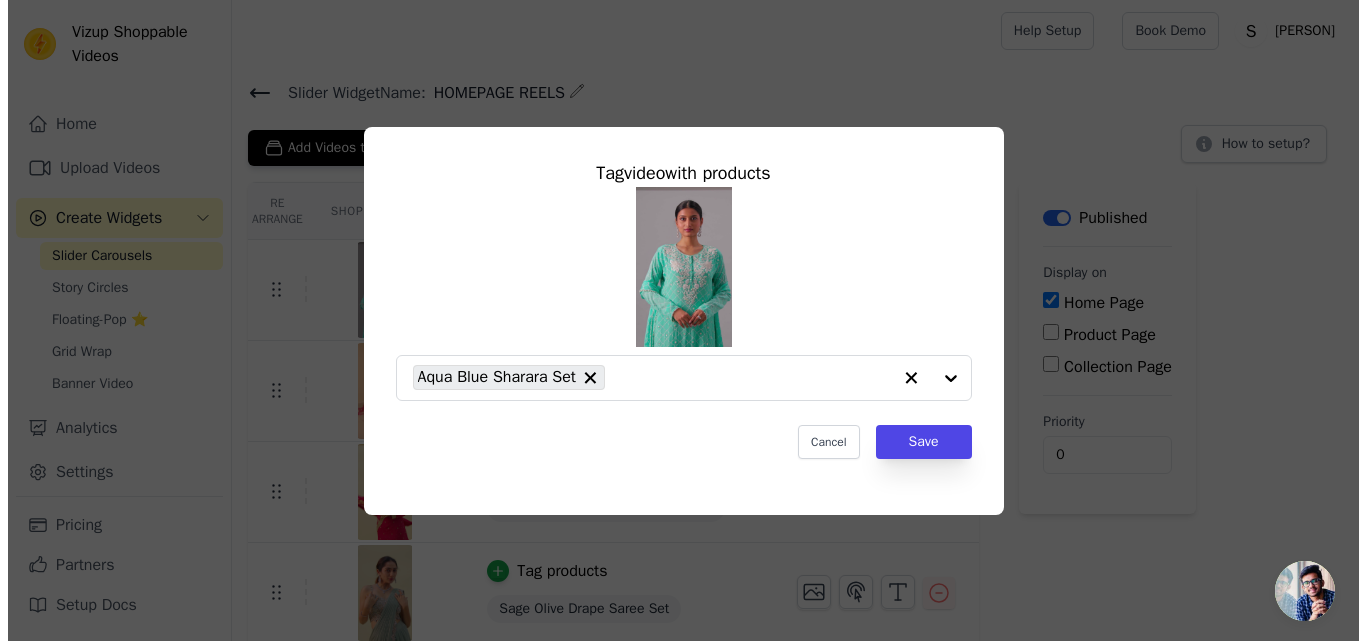 scroll, scrollTop: 0, scrollLeft: 0, axis: both 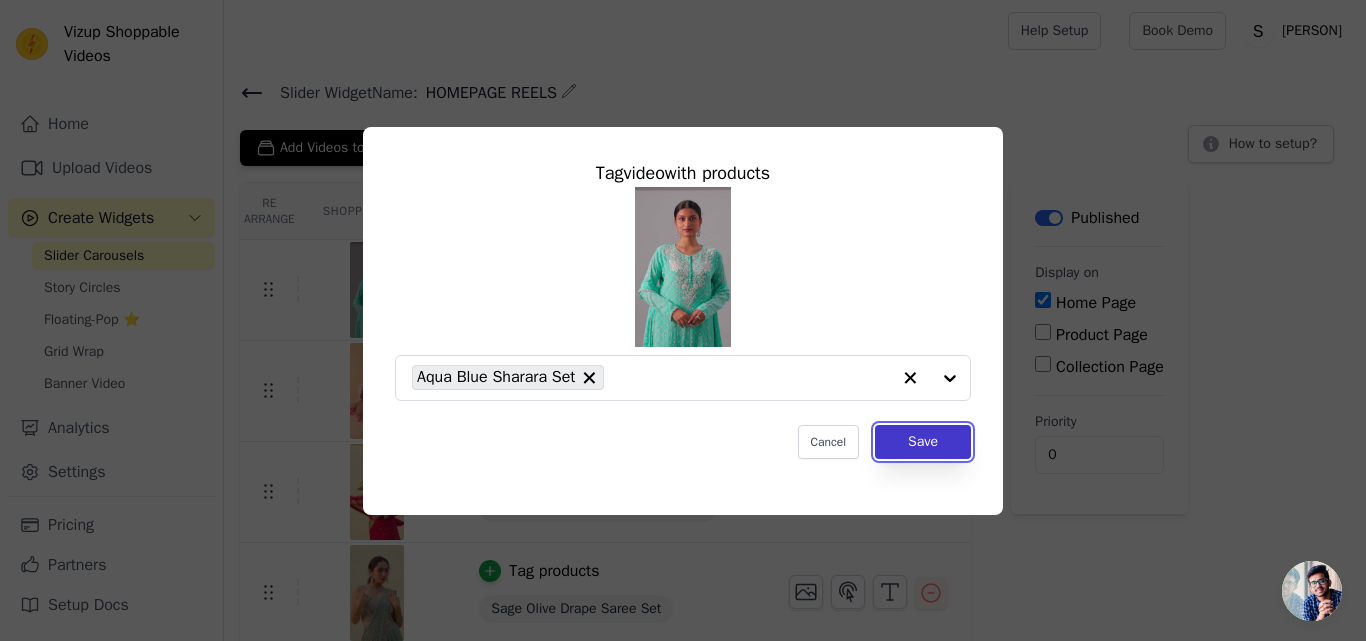 click on "Save" at bounding box center [923, 442] 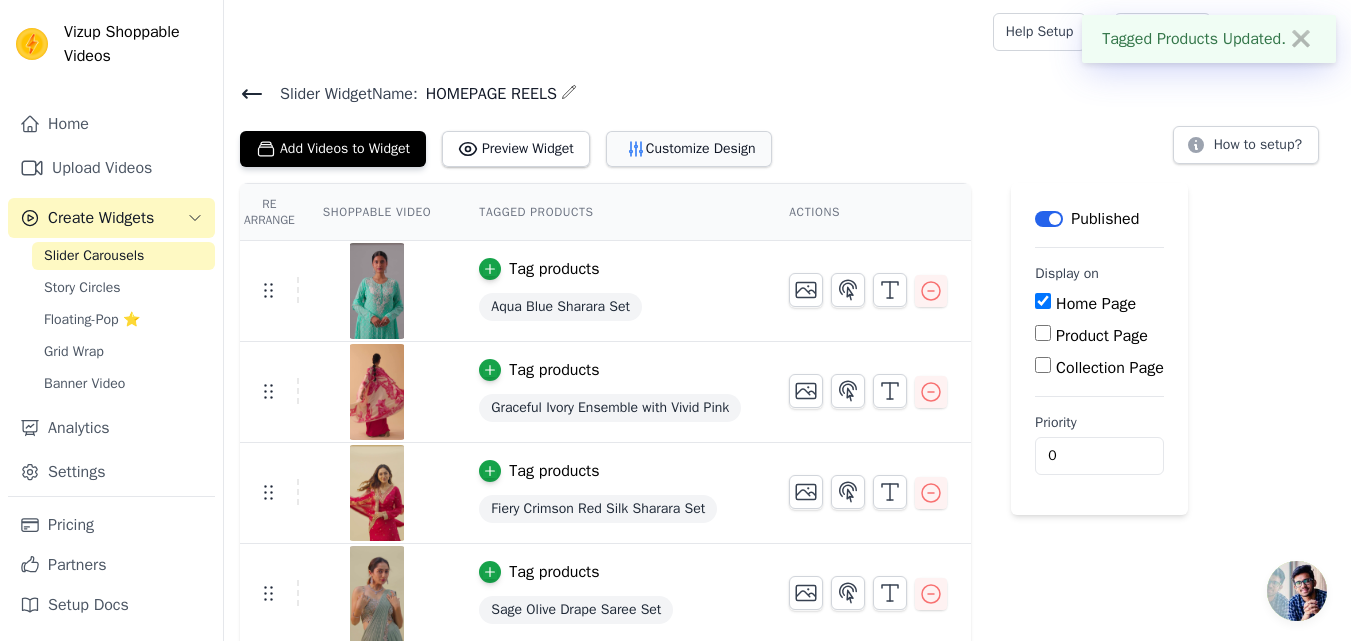 click on "Customize Design" at bounding box center [689, 149] 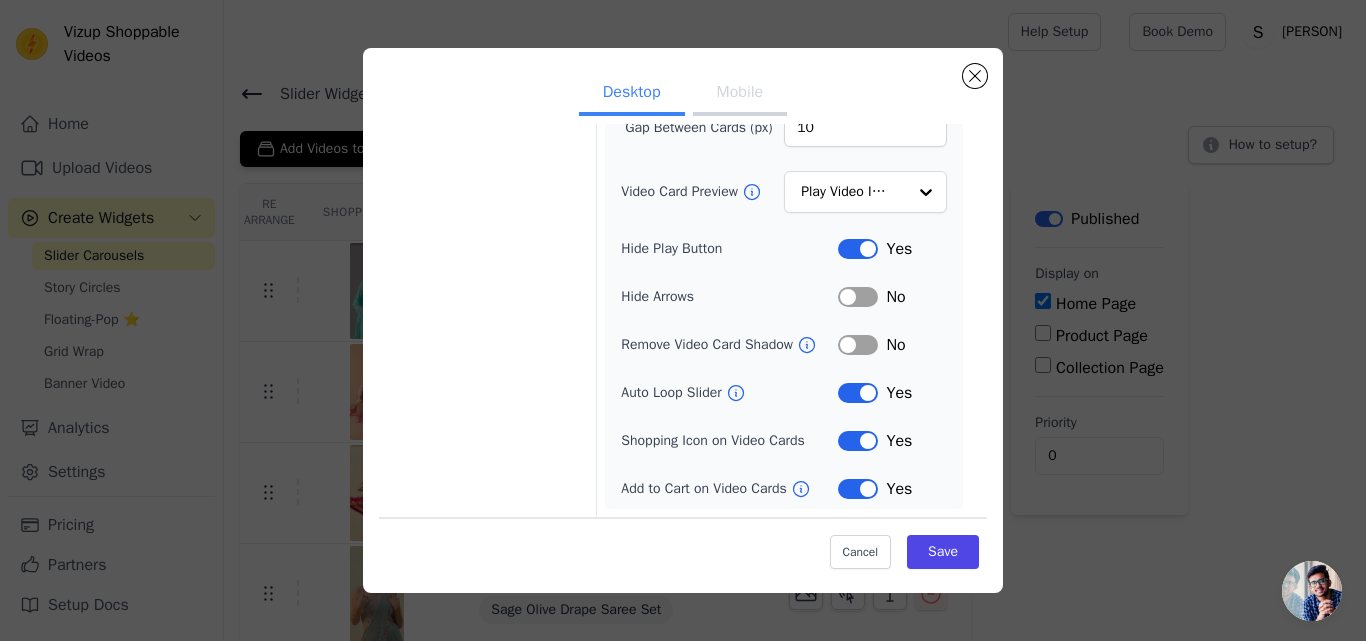 scroll, scrollTop: 229, scrollLeft: 0, axis: vertical 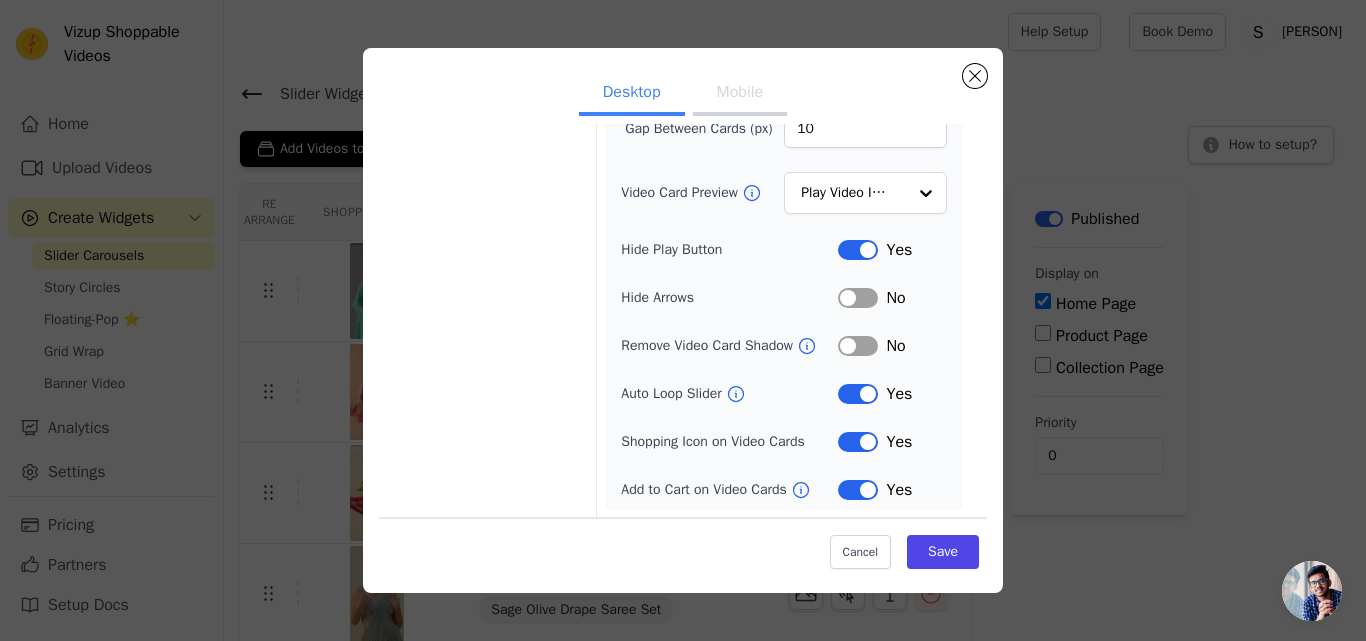 click on "Mobile" at bounding box center (740, 94) 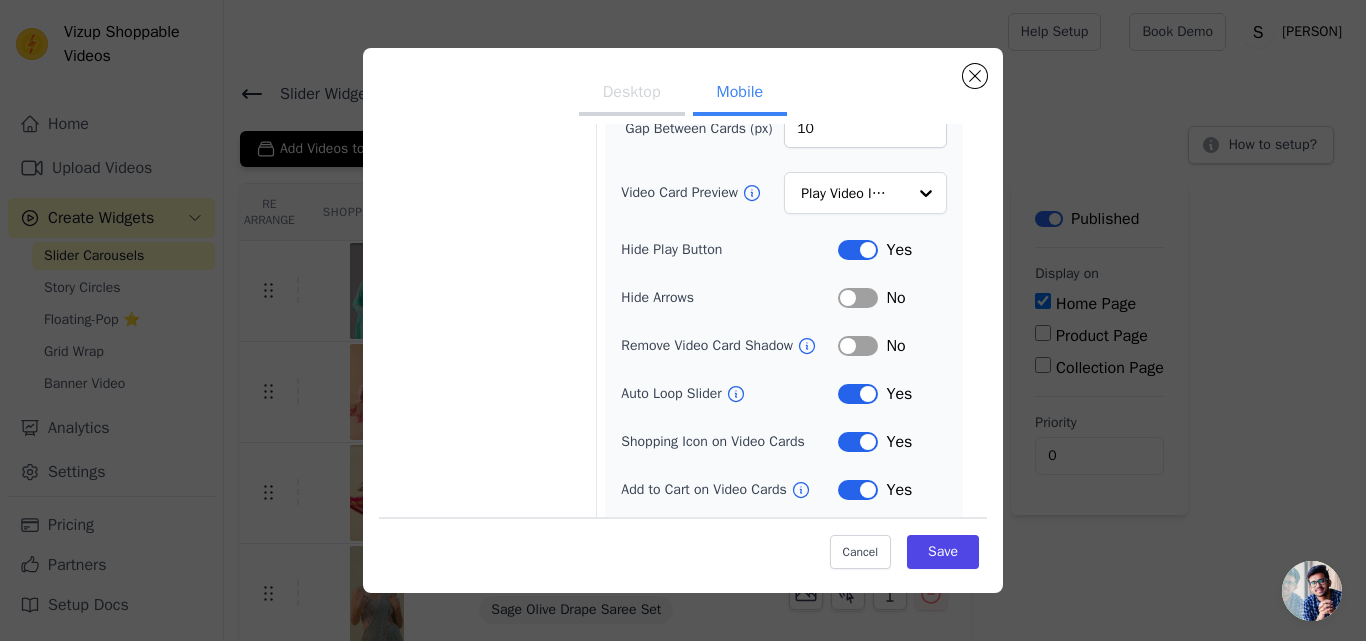 scroll, scrollTop: 0, scrollLeft: 0, axis: both 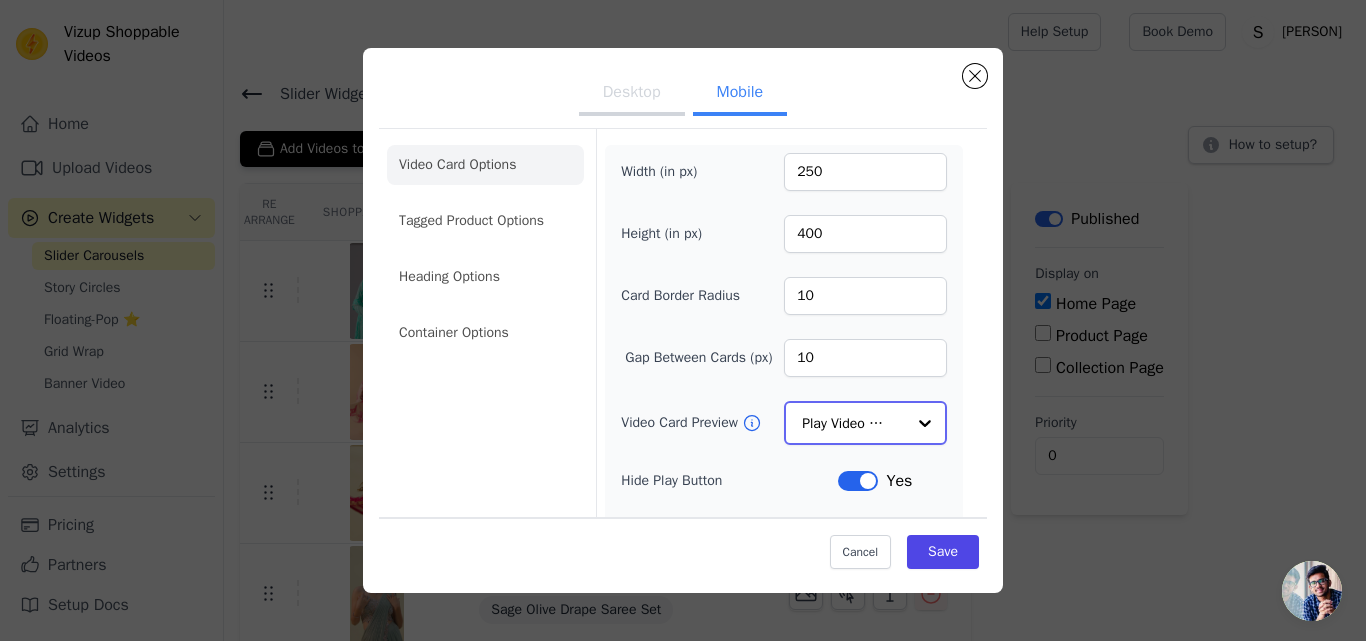 click on "Video Card Preview" 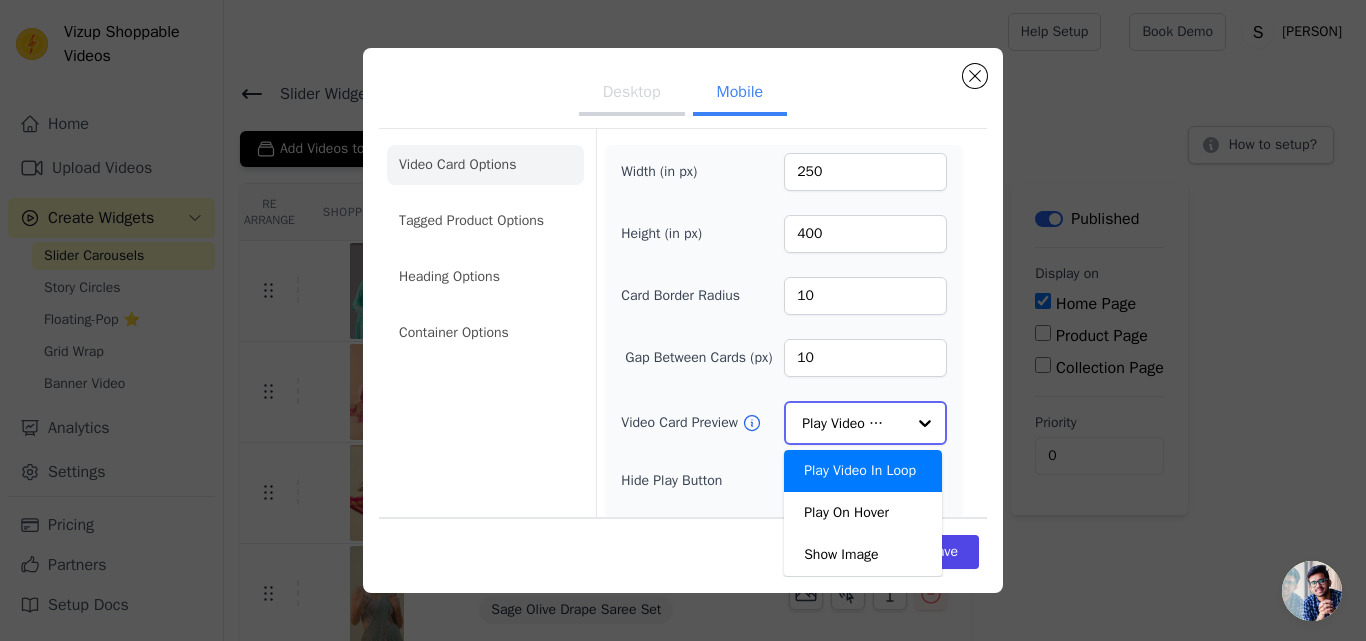 click on "Video Card Preview" 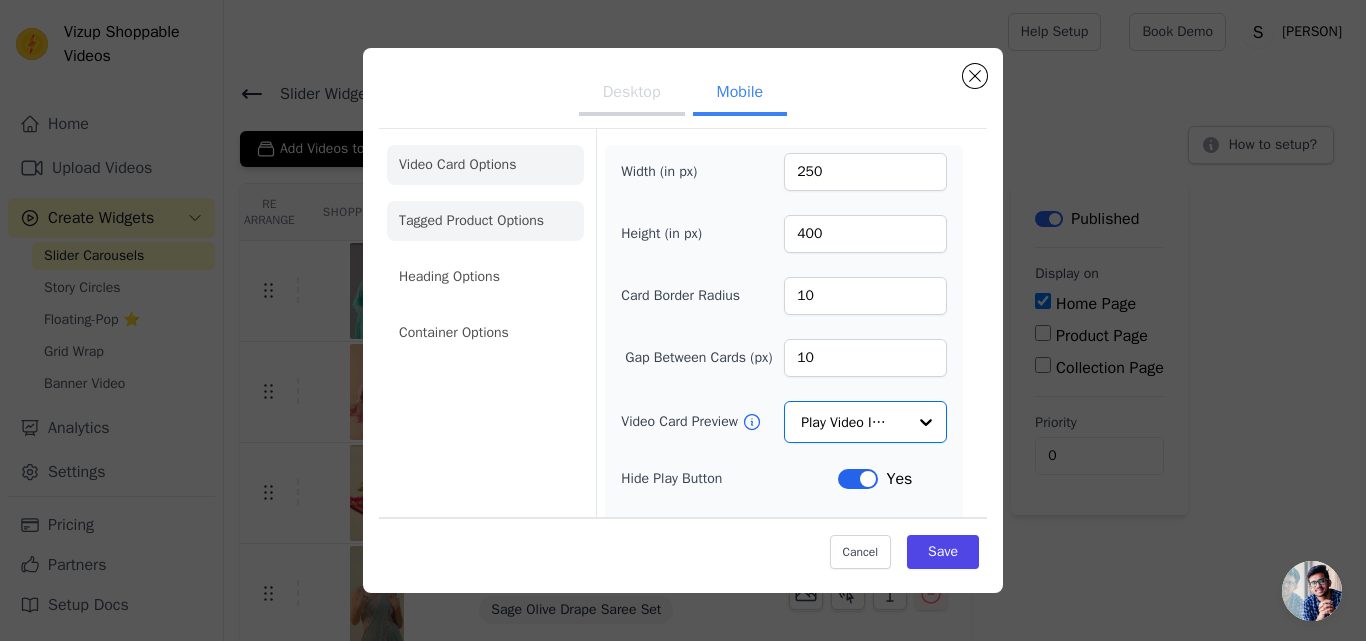 click on "Tagged Product Options" 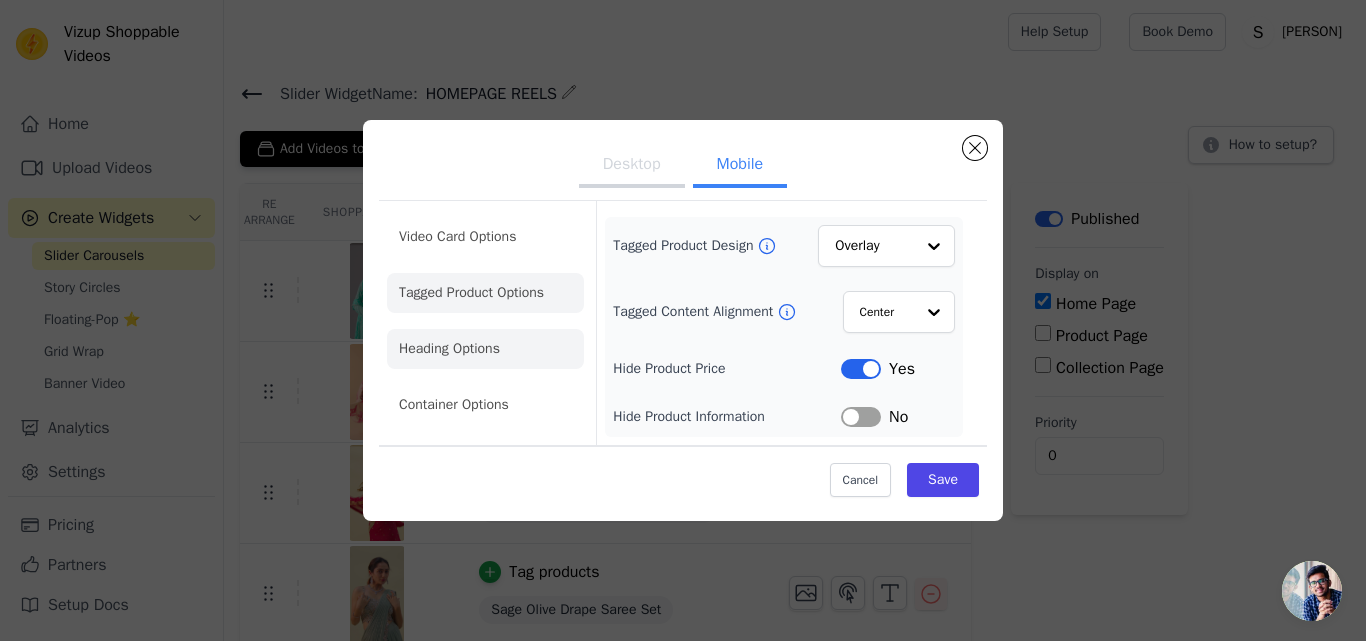click on "Heading Options" 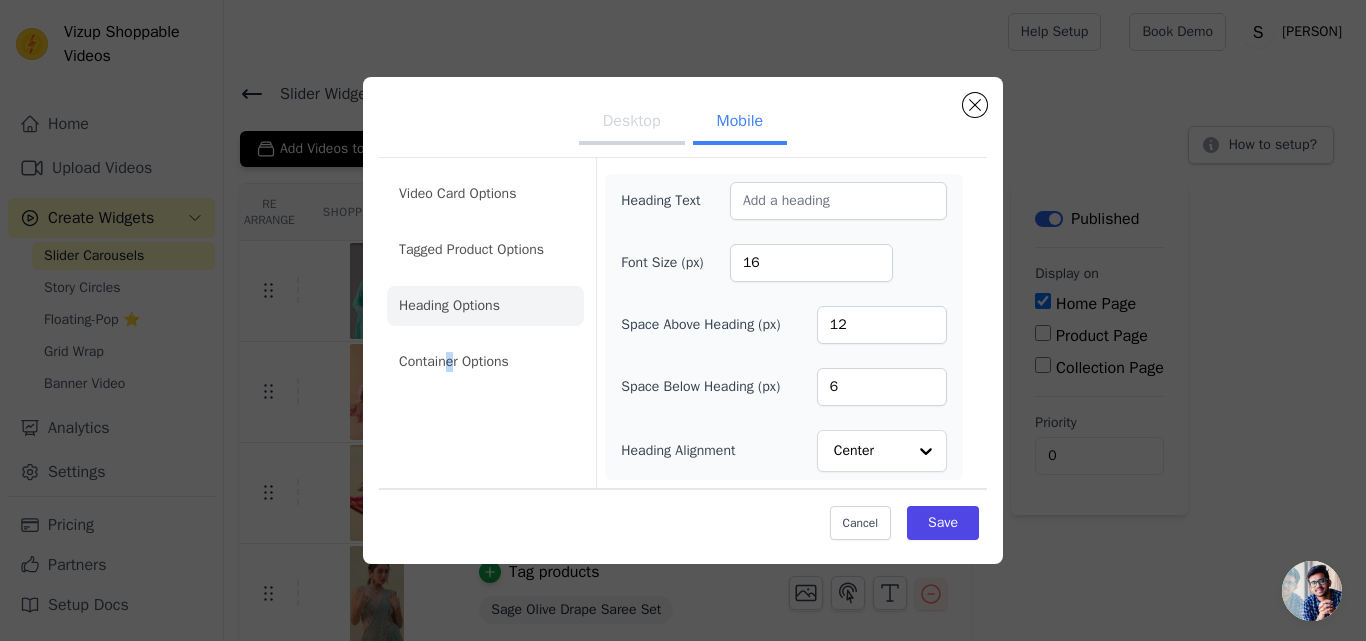 click on "Container Options" 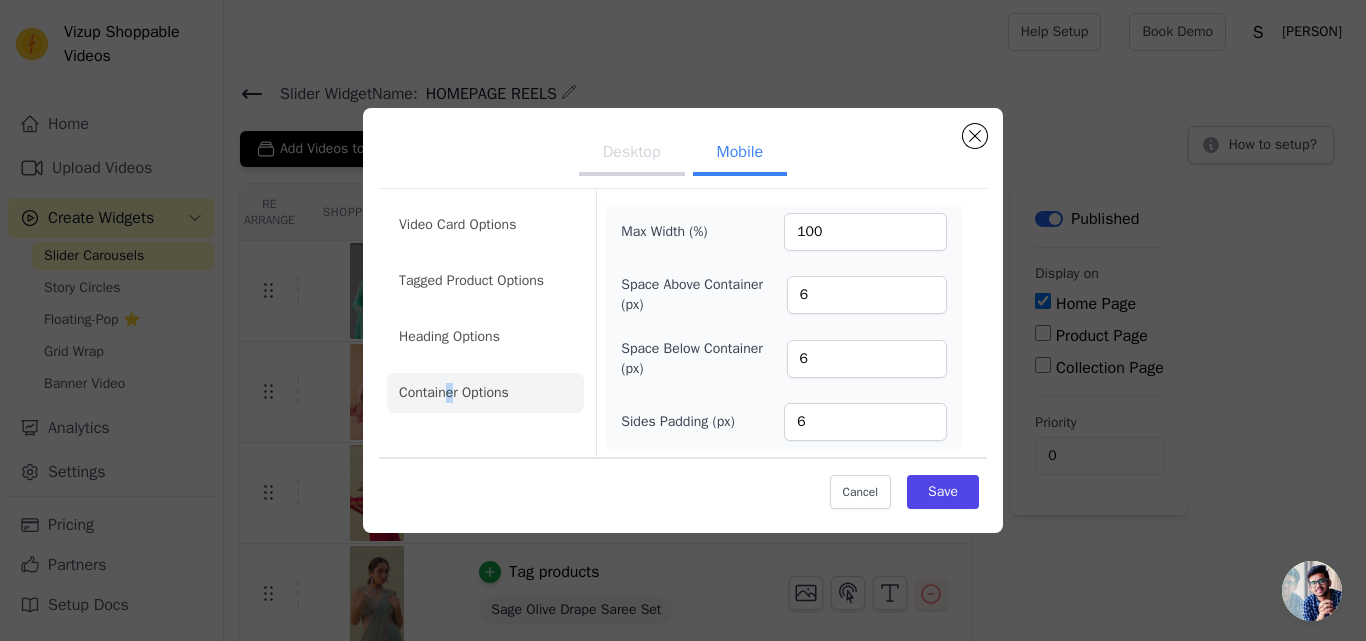 click on "Desktop" at bounding box center (632, 154) 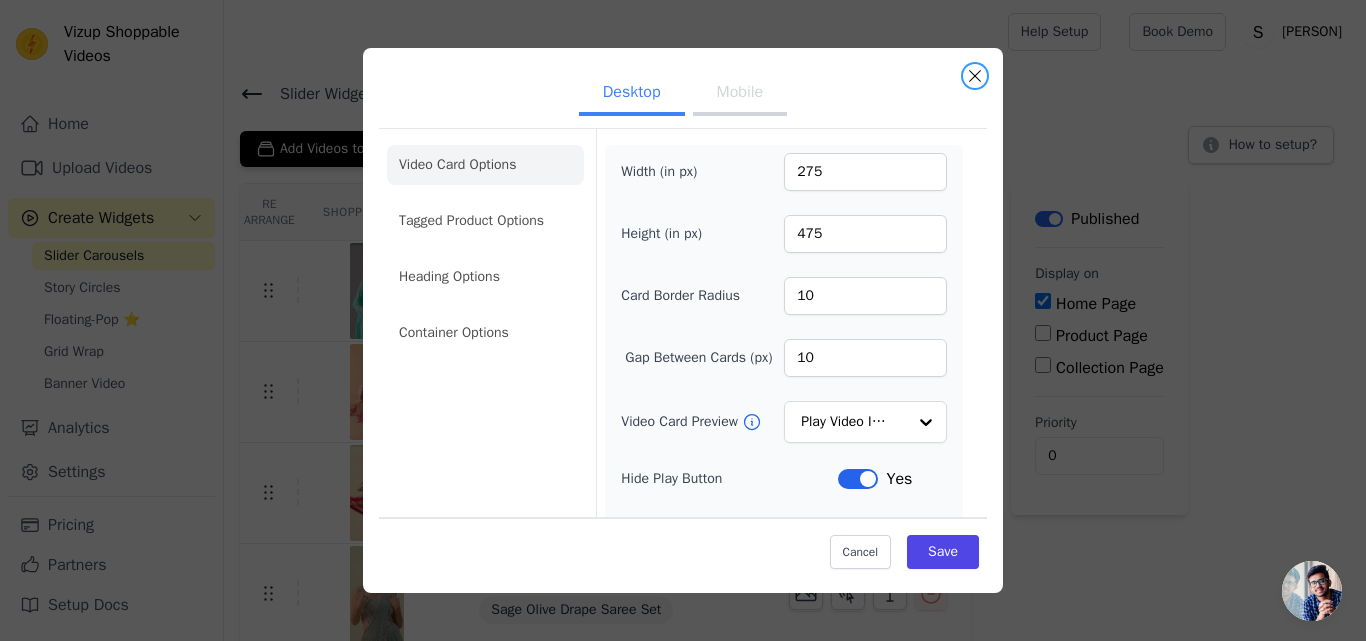 click at bounding box center [975, 76] 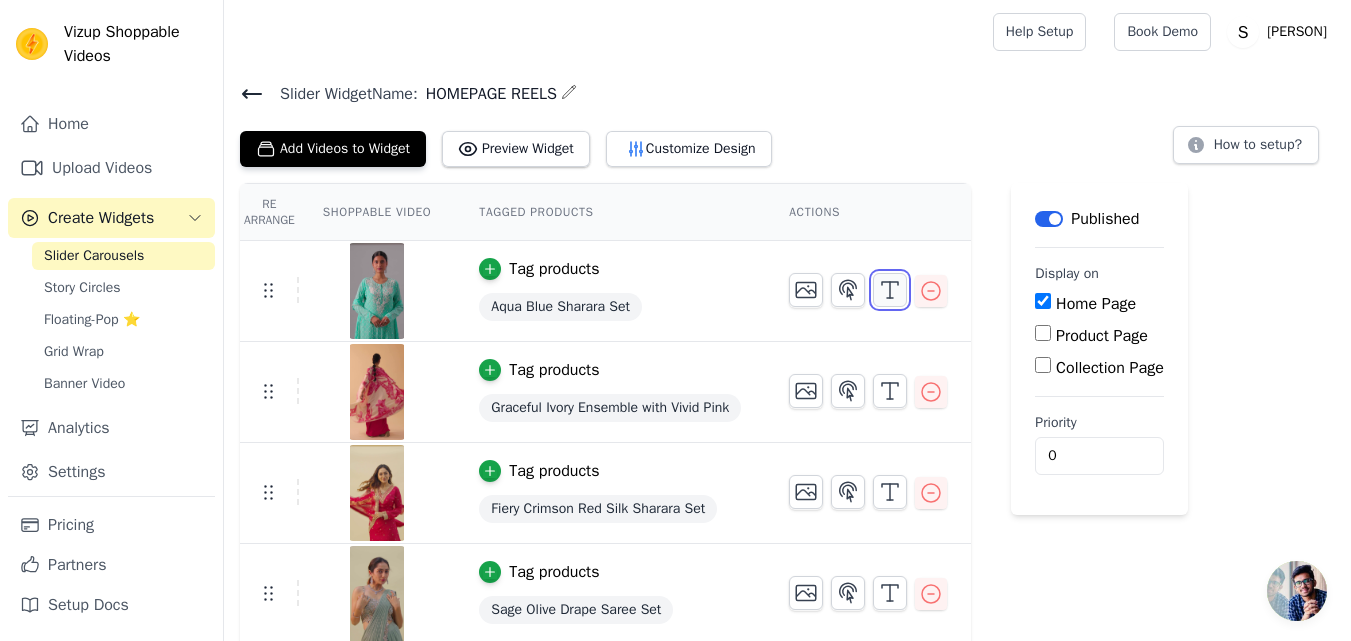 click 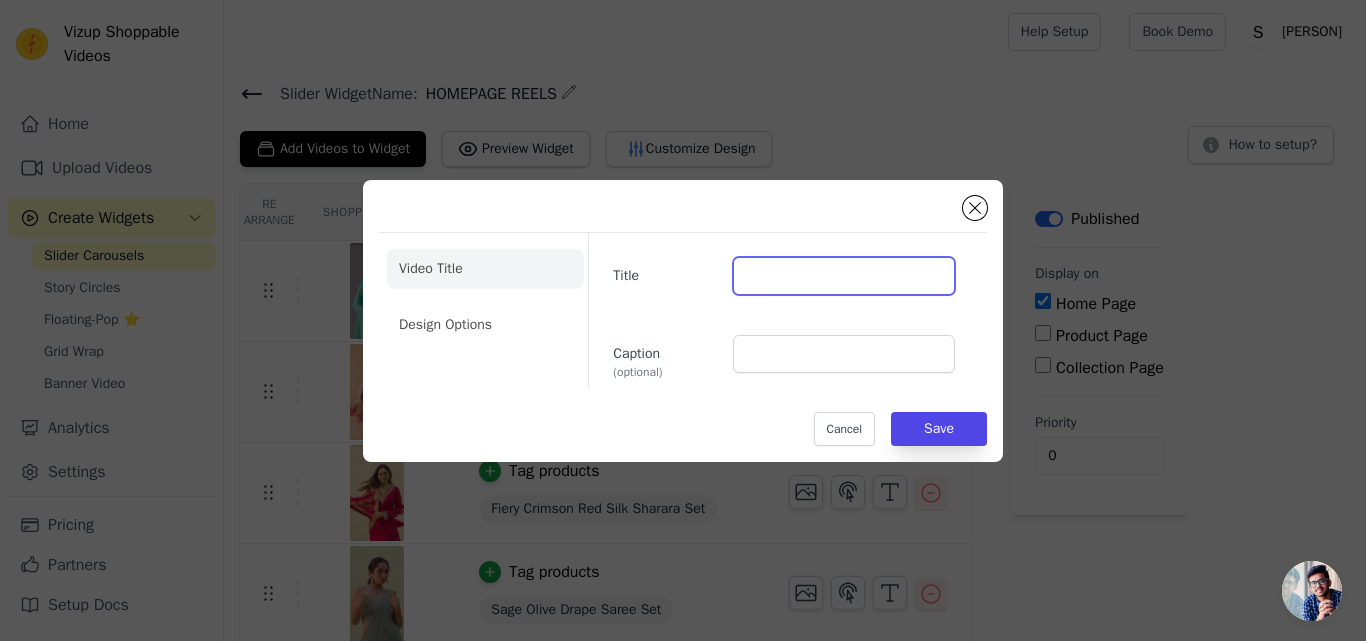 click on "Title" at bounding box center (844, 276) 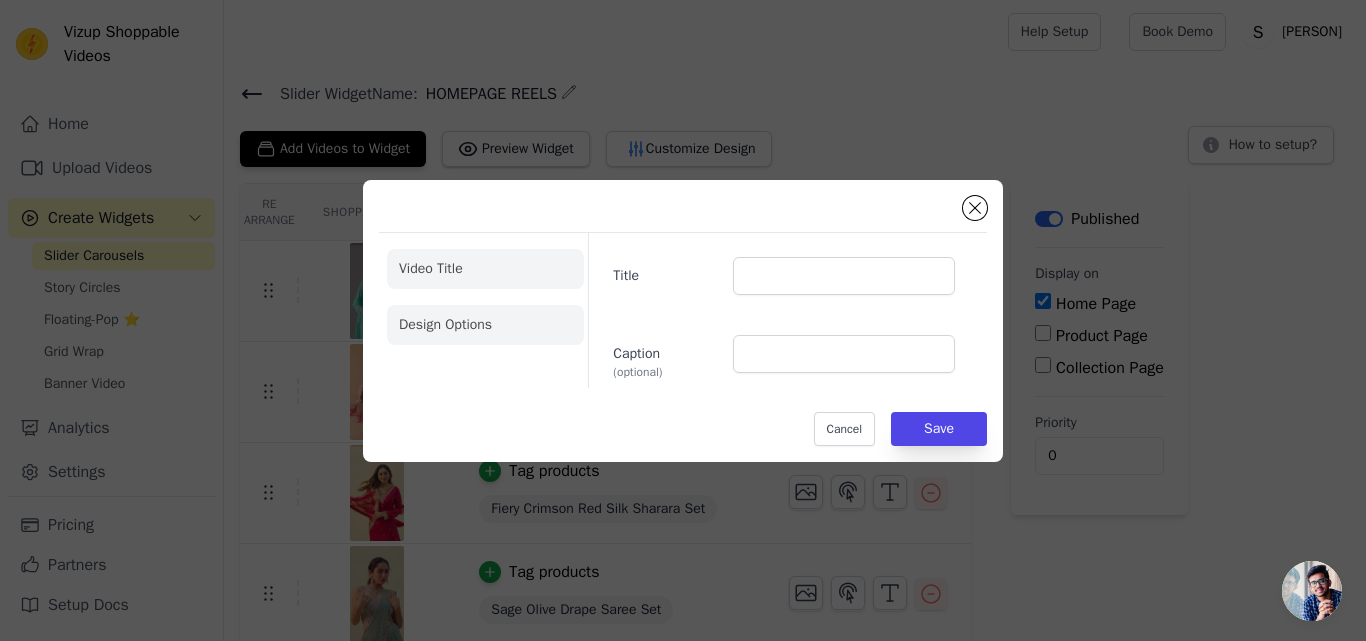 click on "Design Options" 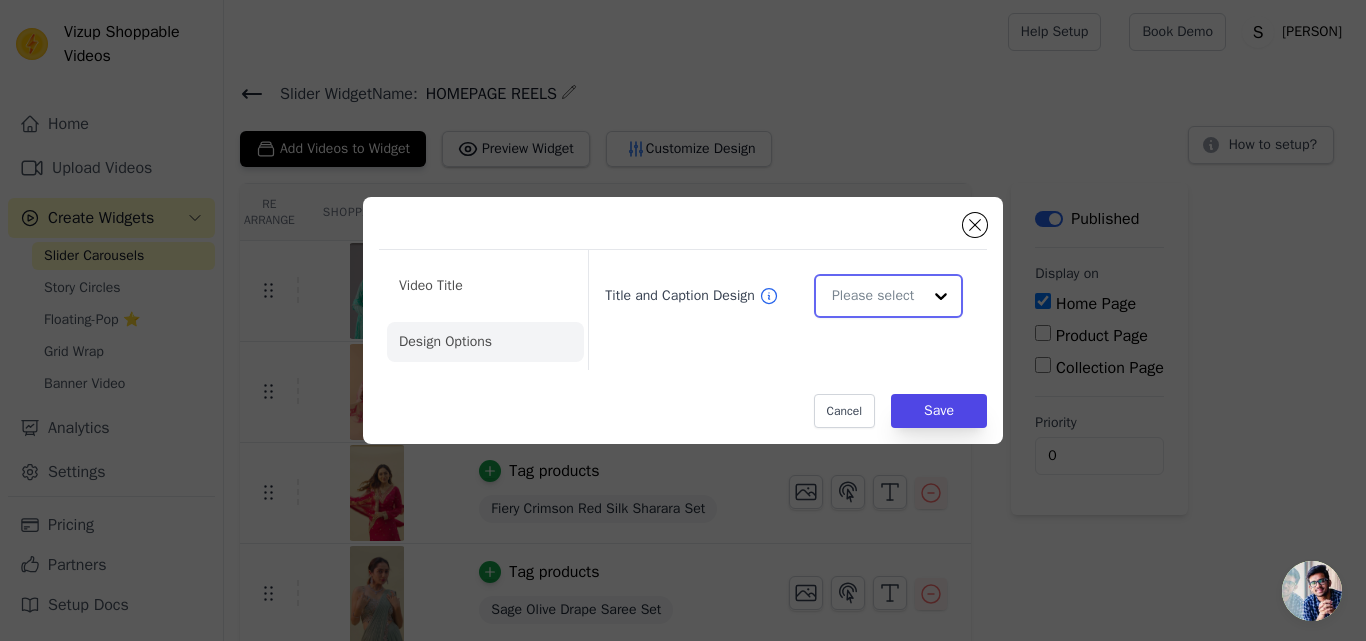 click on "Title and Caption Design" at bounding box center [876, 296] 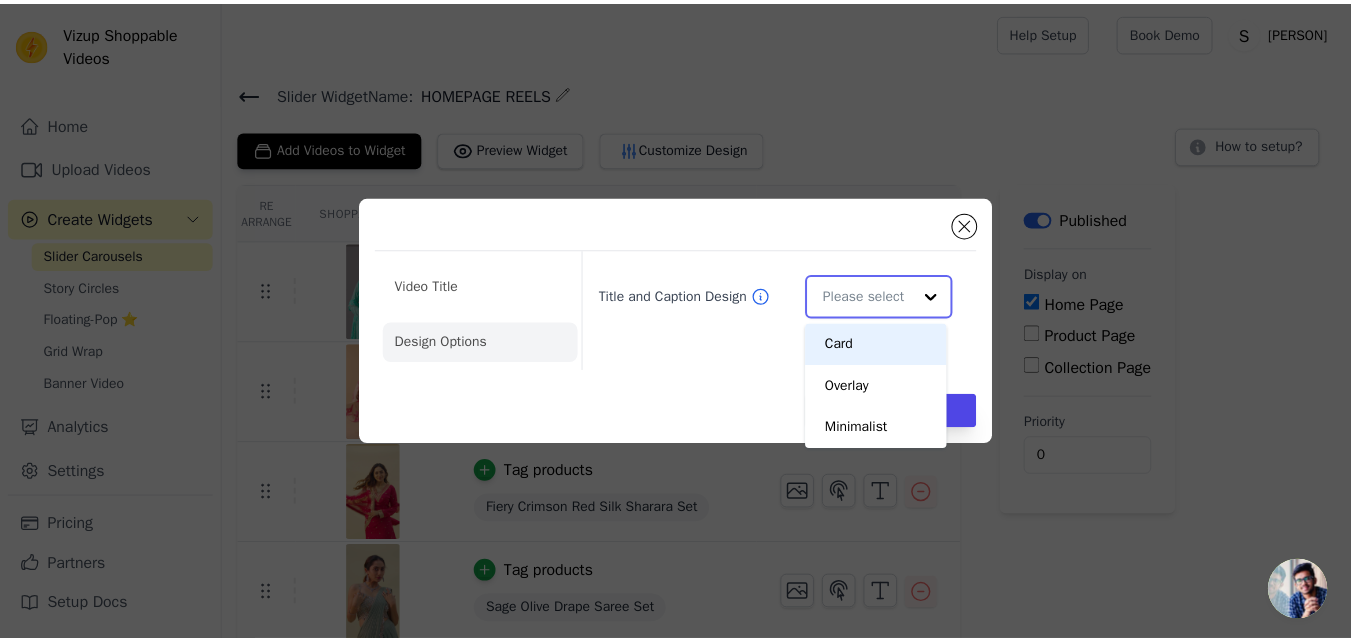 scroll, scrollTop: 0, scrollLeft: 0, axis: both 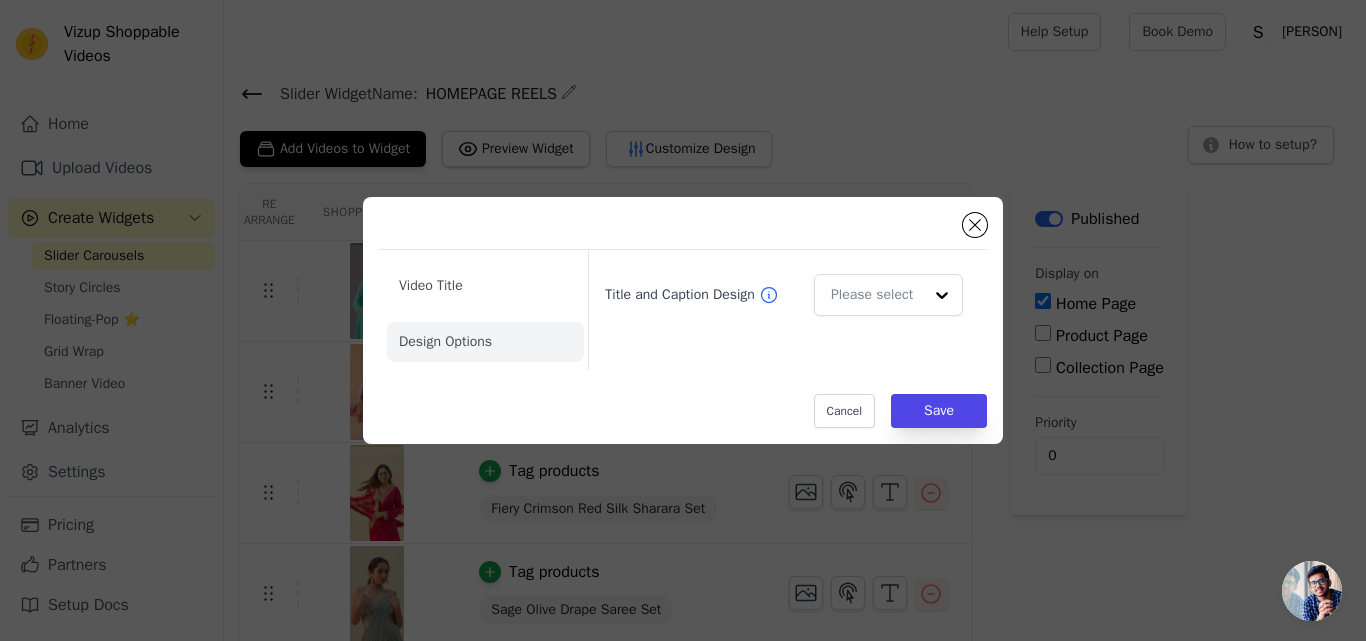 click on "Title and Caption Design" at bounding box center [779, 310] 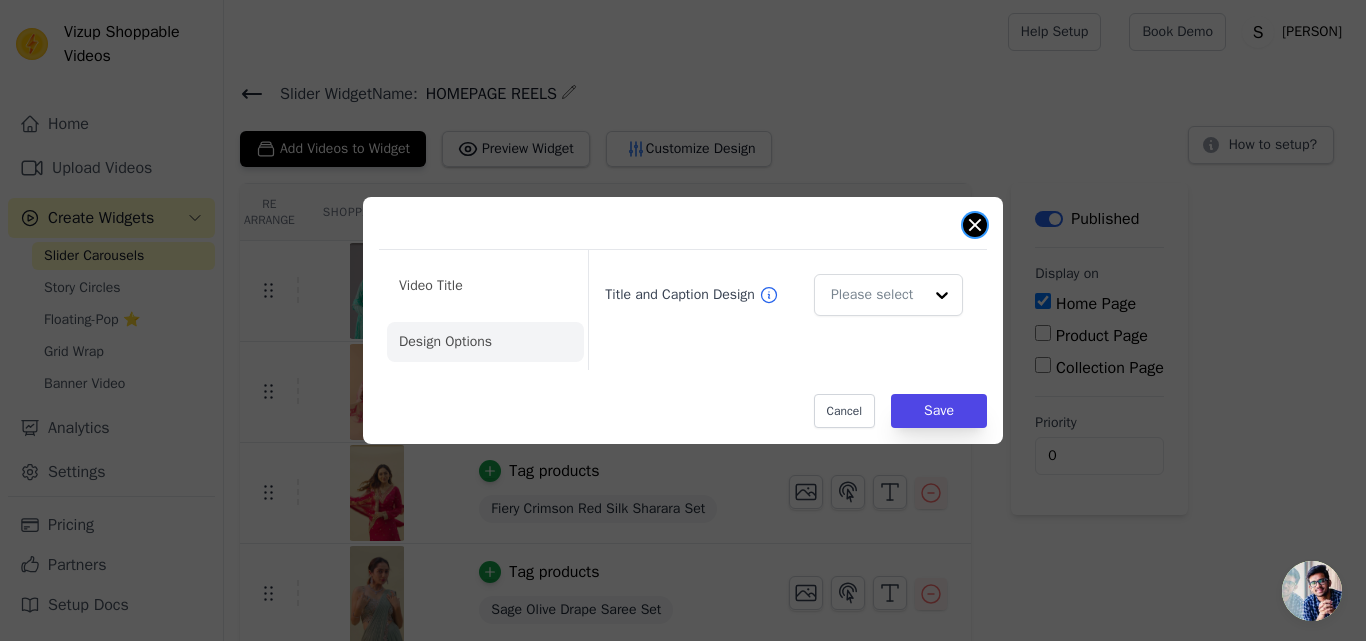 click at bounding box center (975, 225) 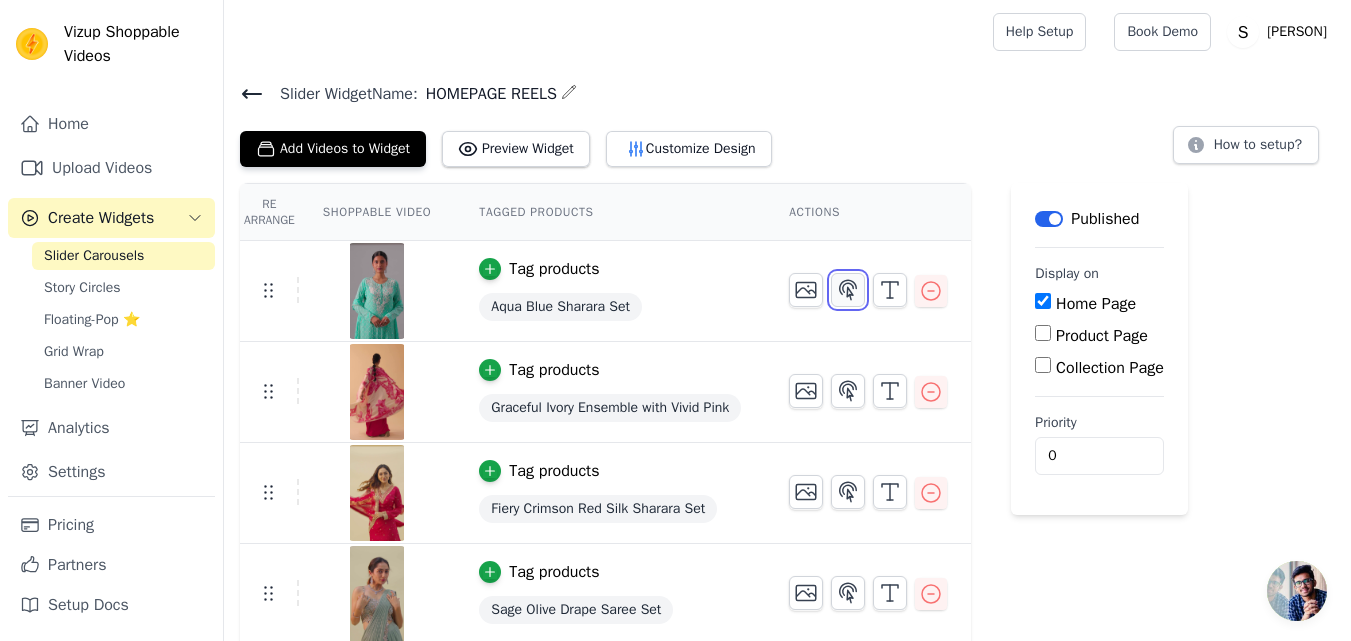 click 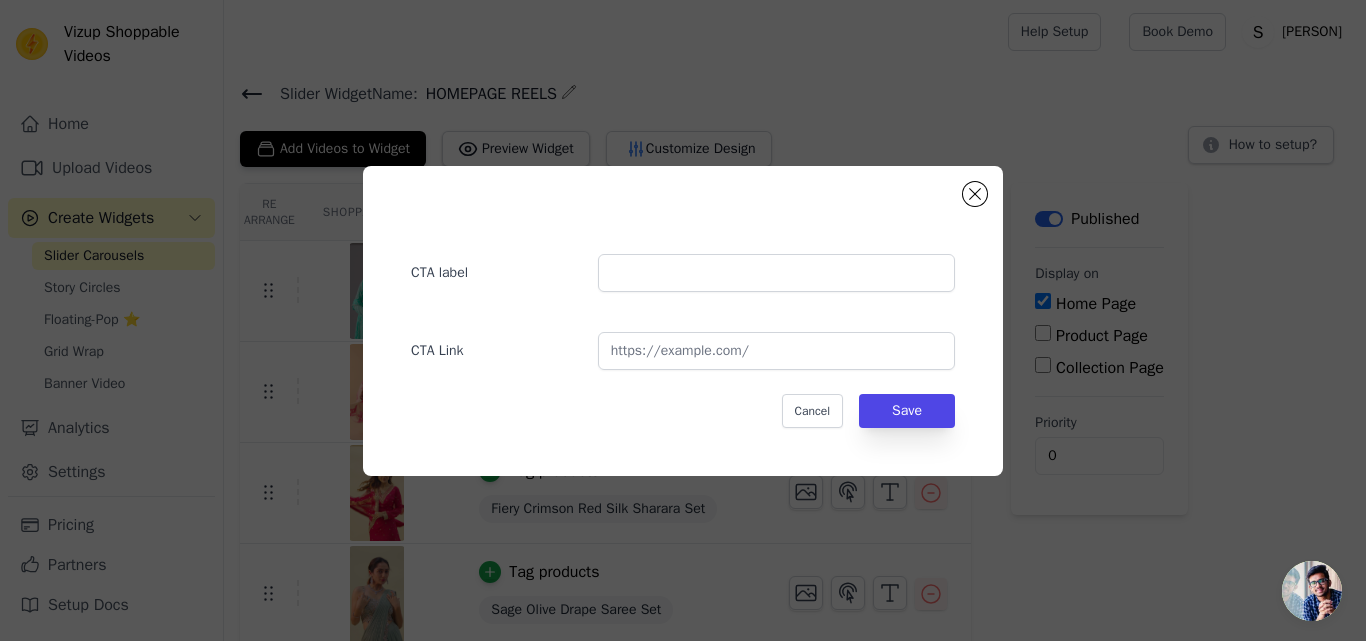 click on "CTA label" at bounding box center (683, 263) 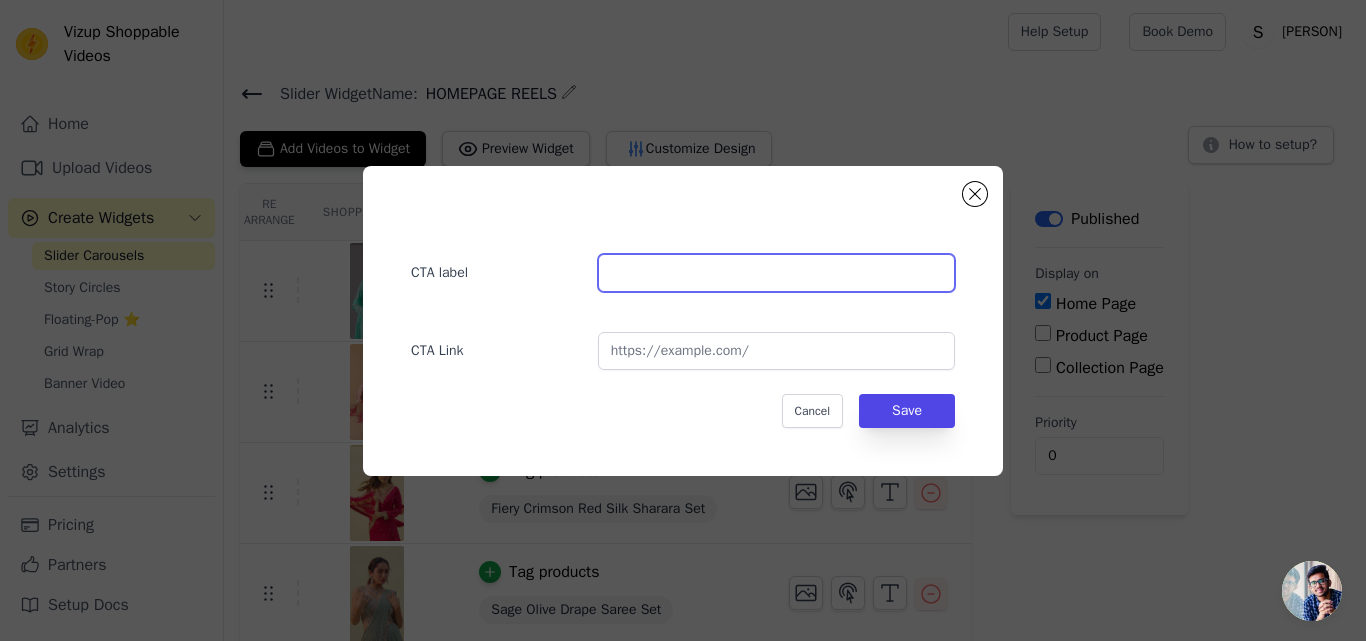 click at bounding box center (776, 273) 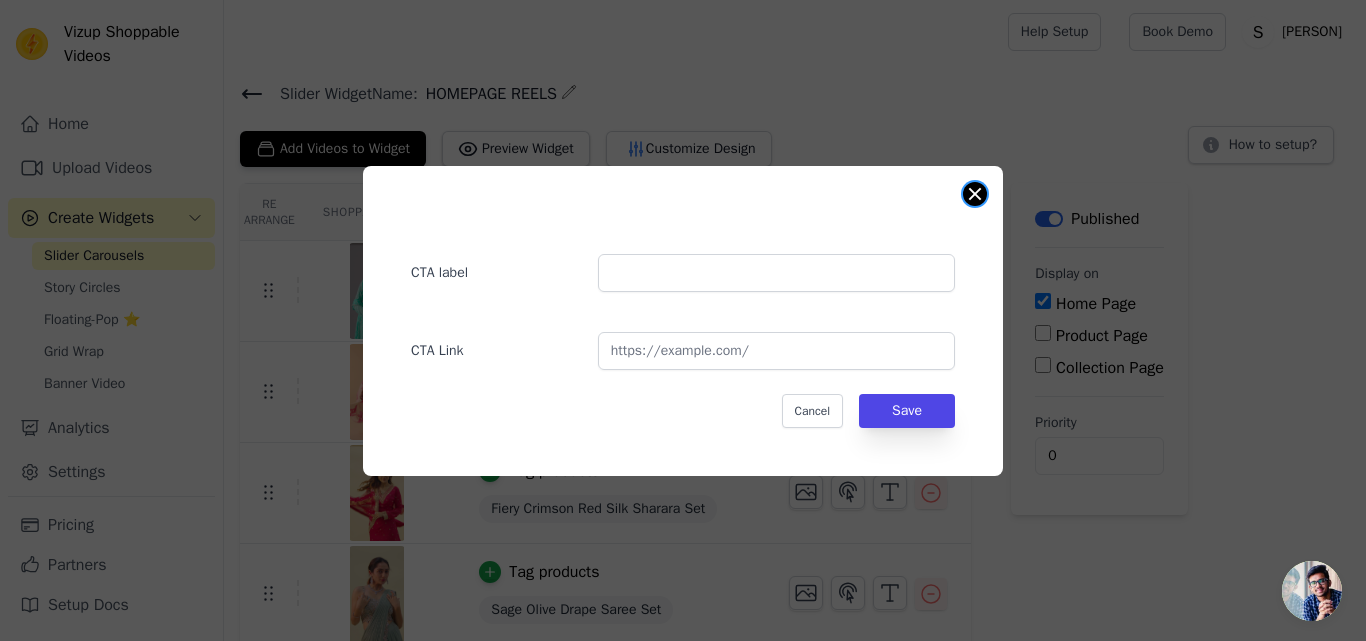click at bounding box center (975, 194) 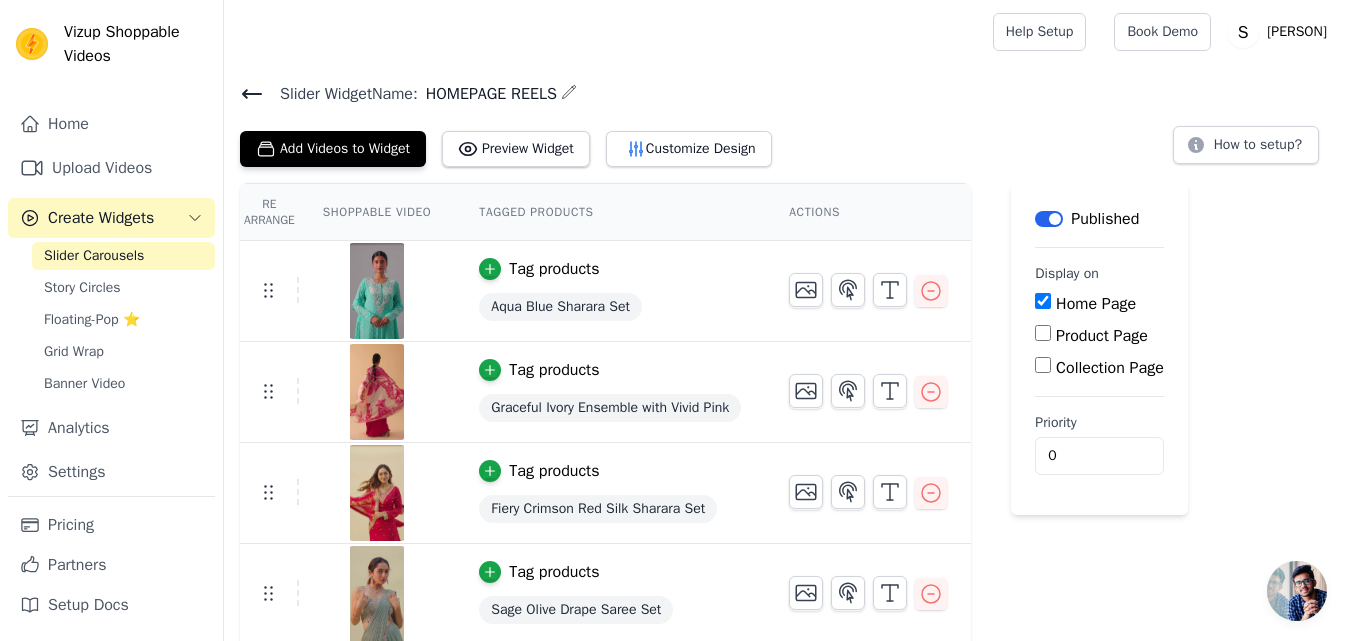 click 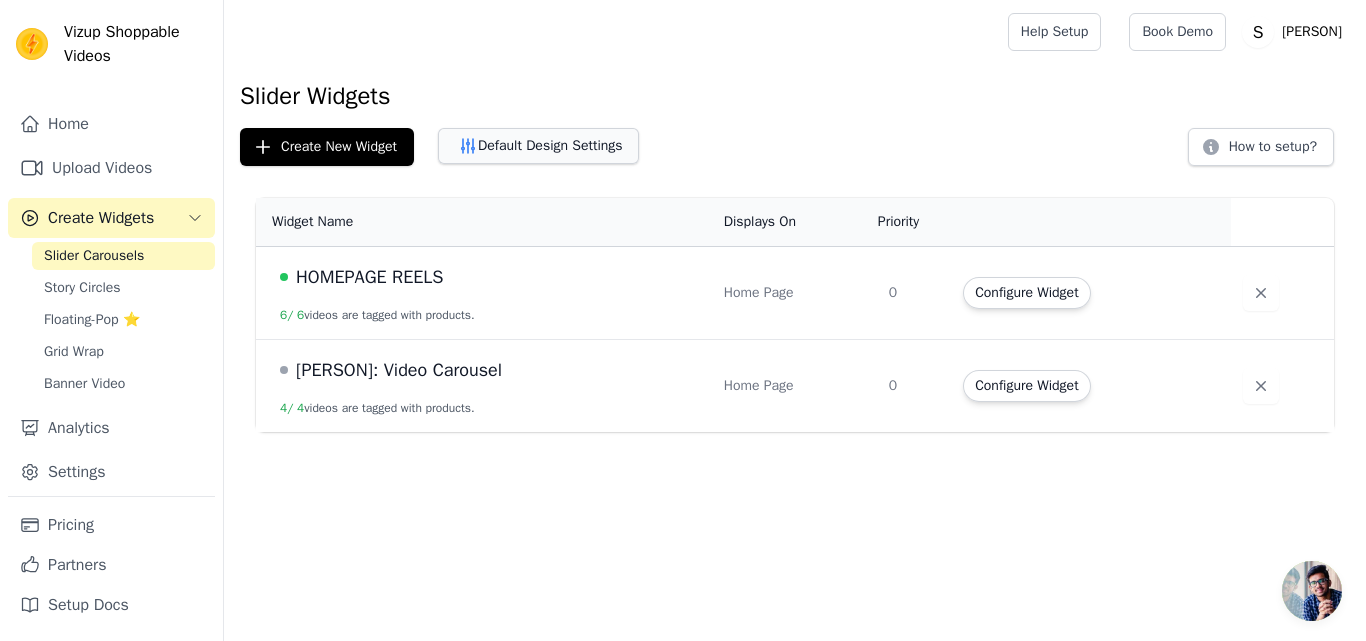 click on "Default Design Settings" at bounding box center [538, 146] 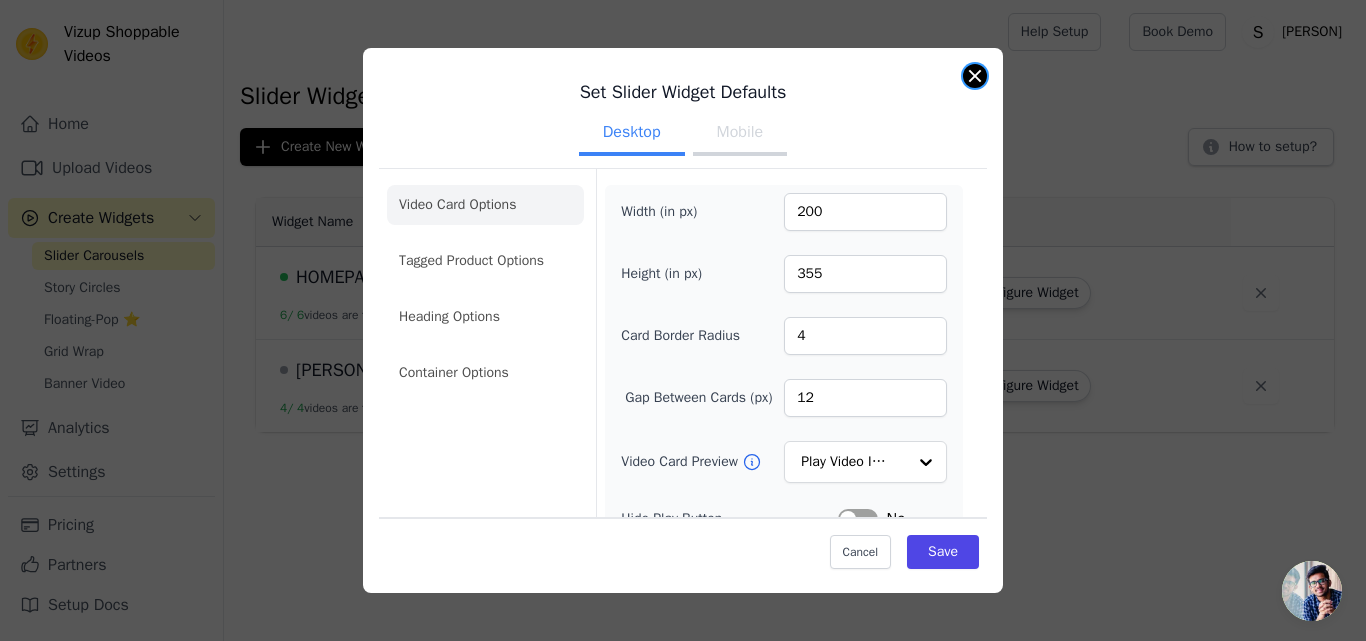 click at bounding box center [975, 76] 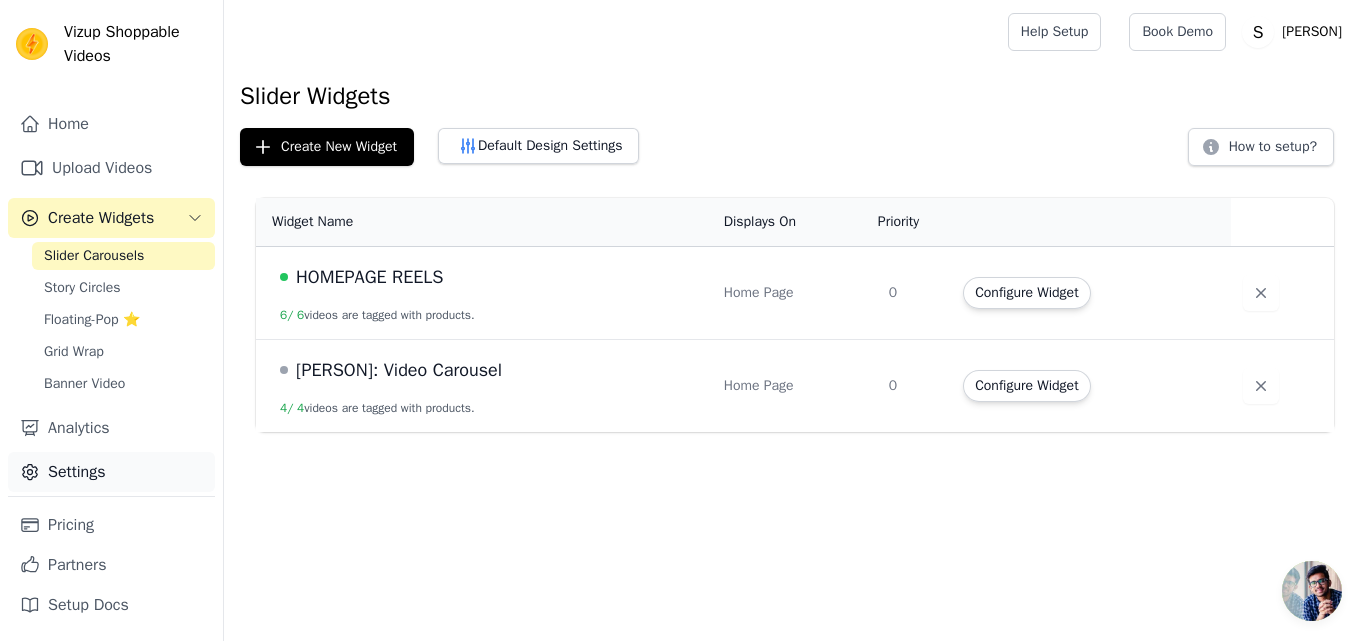 click on "Settings" at bounding box center (111, 472) 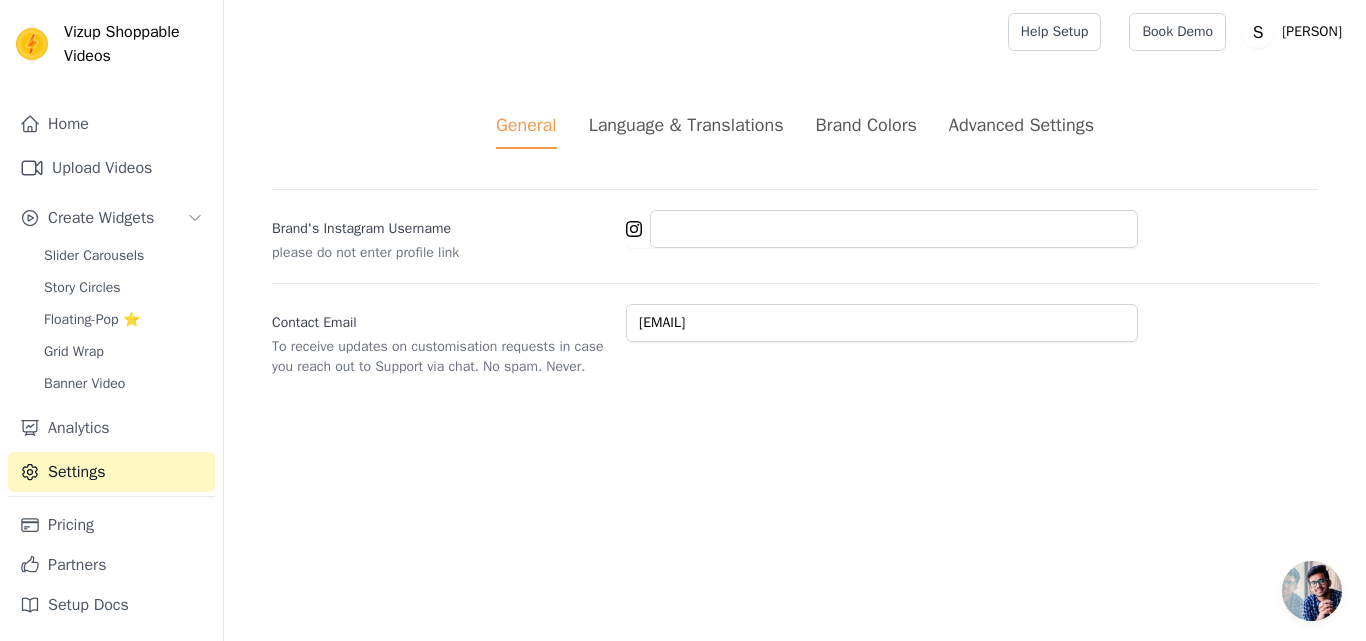 click on "Language & Translations" at bounding box center (686, 125) 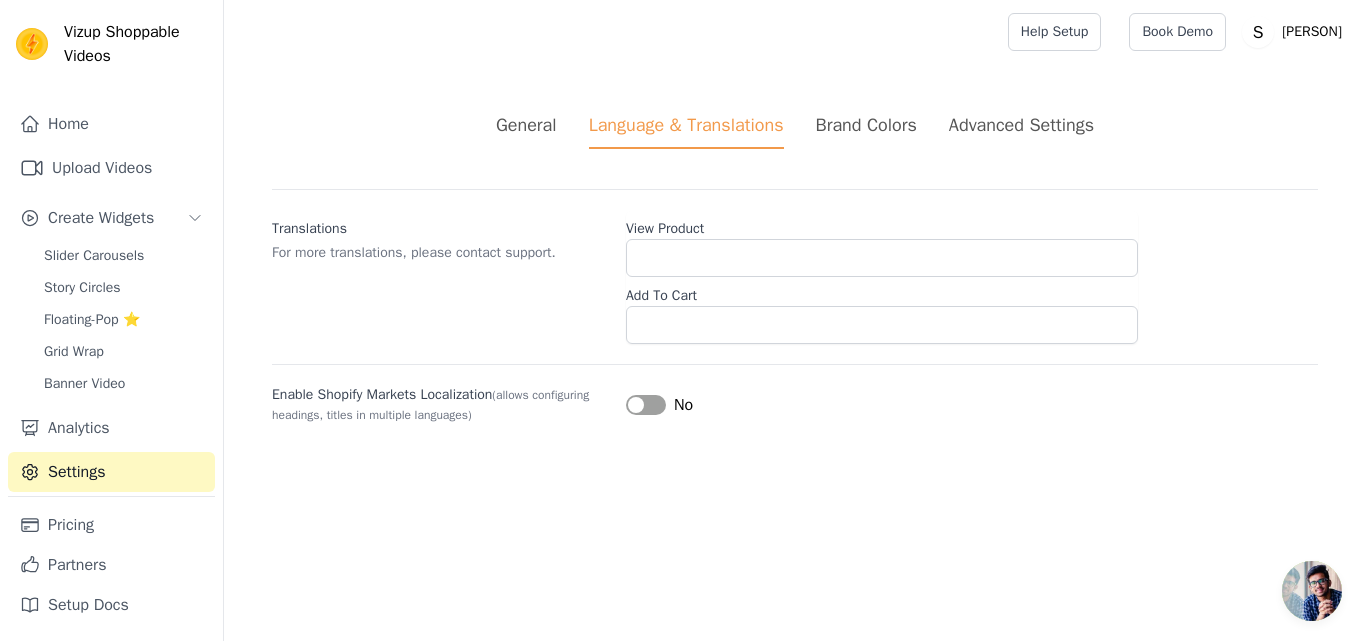 click on "Brand Colors" at bounding box center (866, 125) 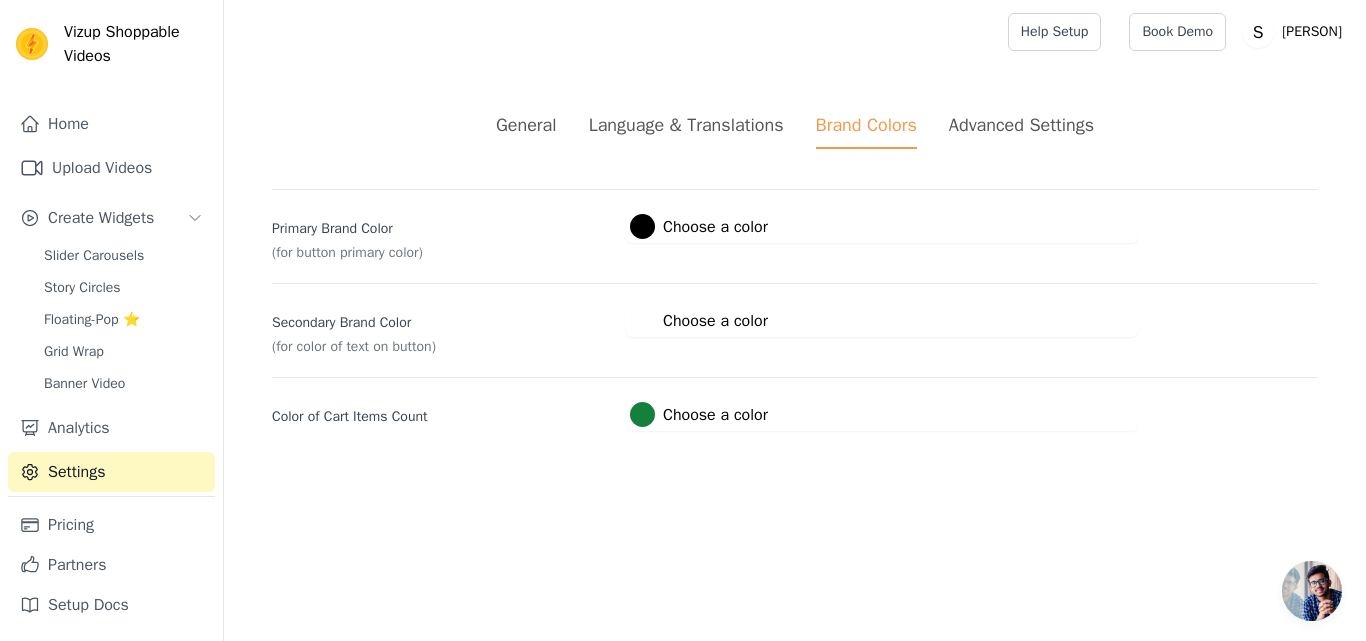 click on "Language & Translations" at bounding box center [686, 130] 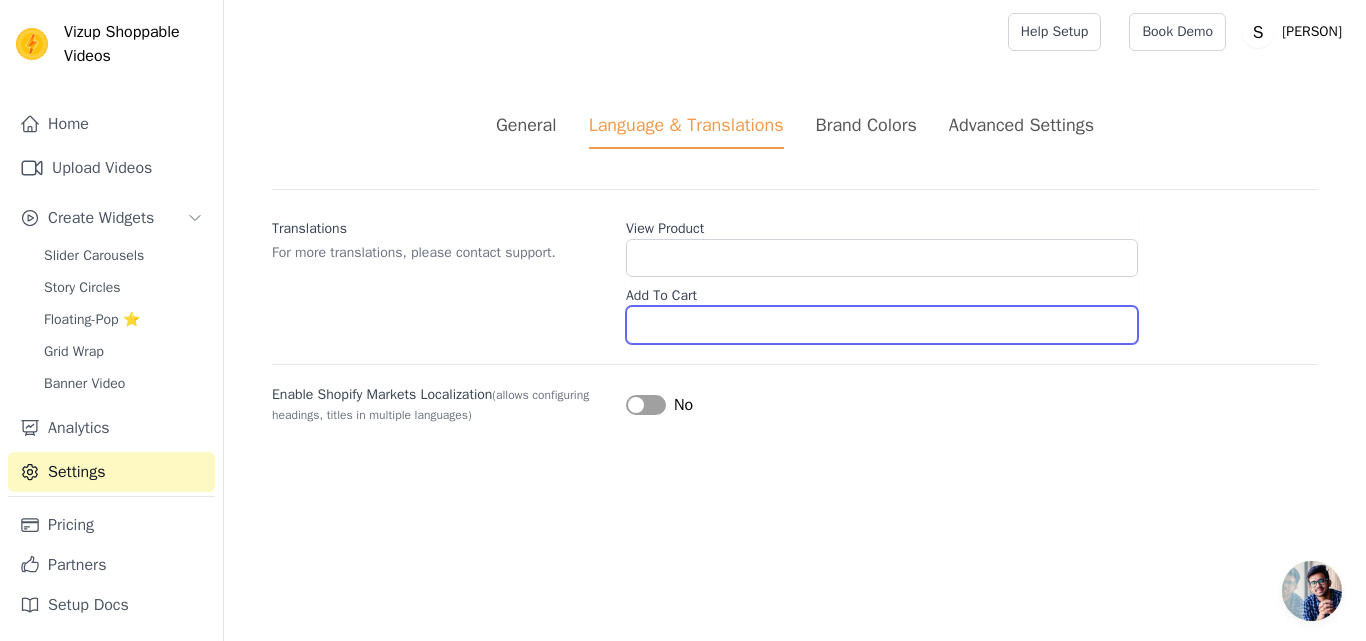 click on "Add To Cart" at bounding box center (882, 325) 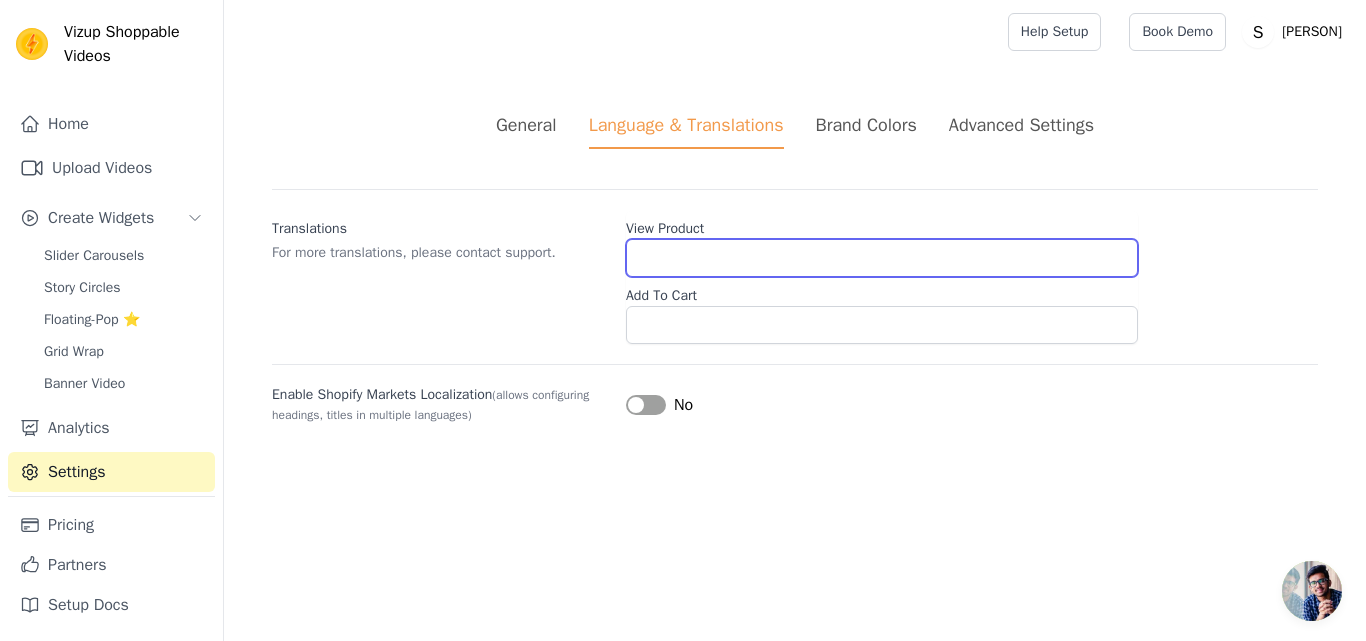 click on "View Product" at bounding box center (882, 258) 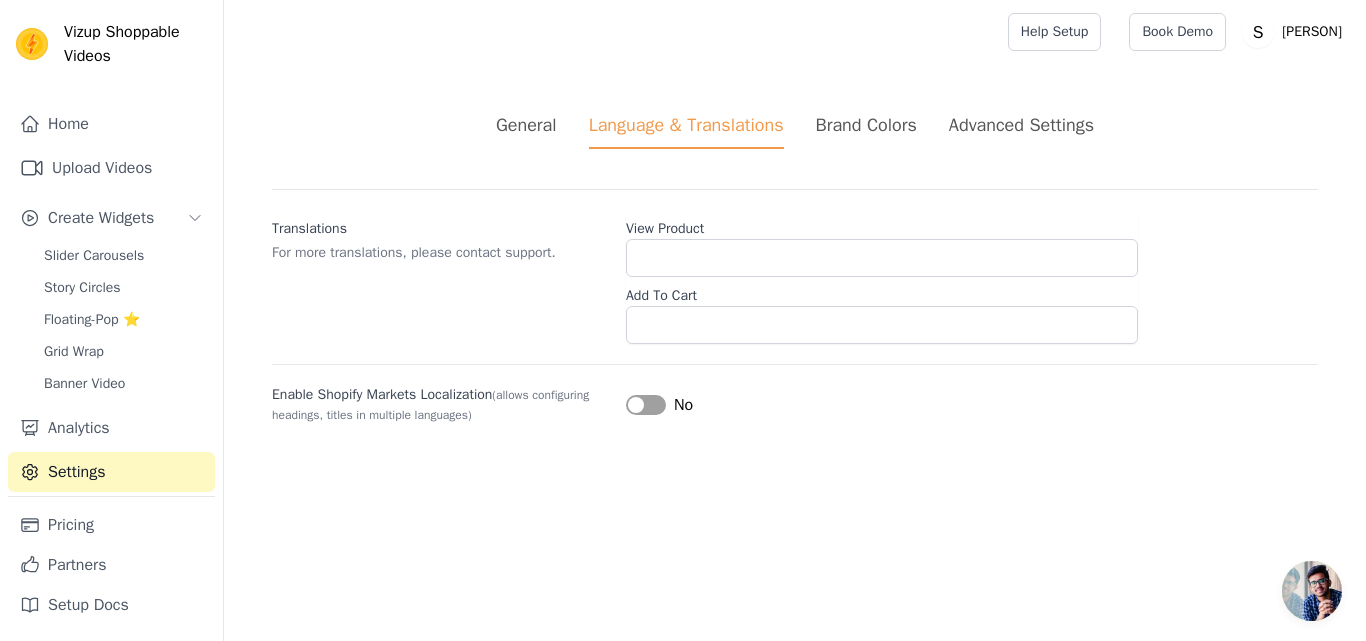 click on "Brand Colors" at bounding box center [866, 125] 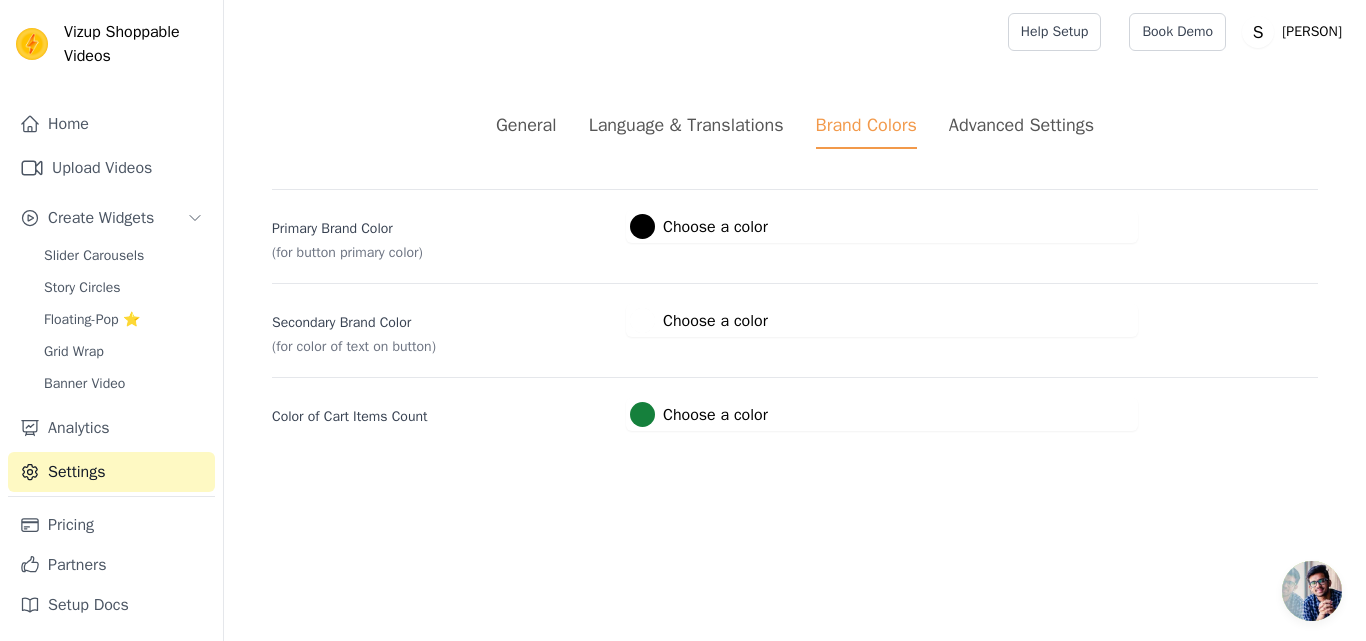 click on "Advanced Settings" at bounding box center (1021, 125) 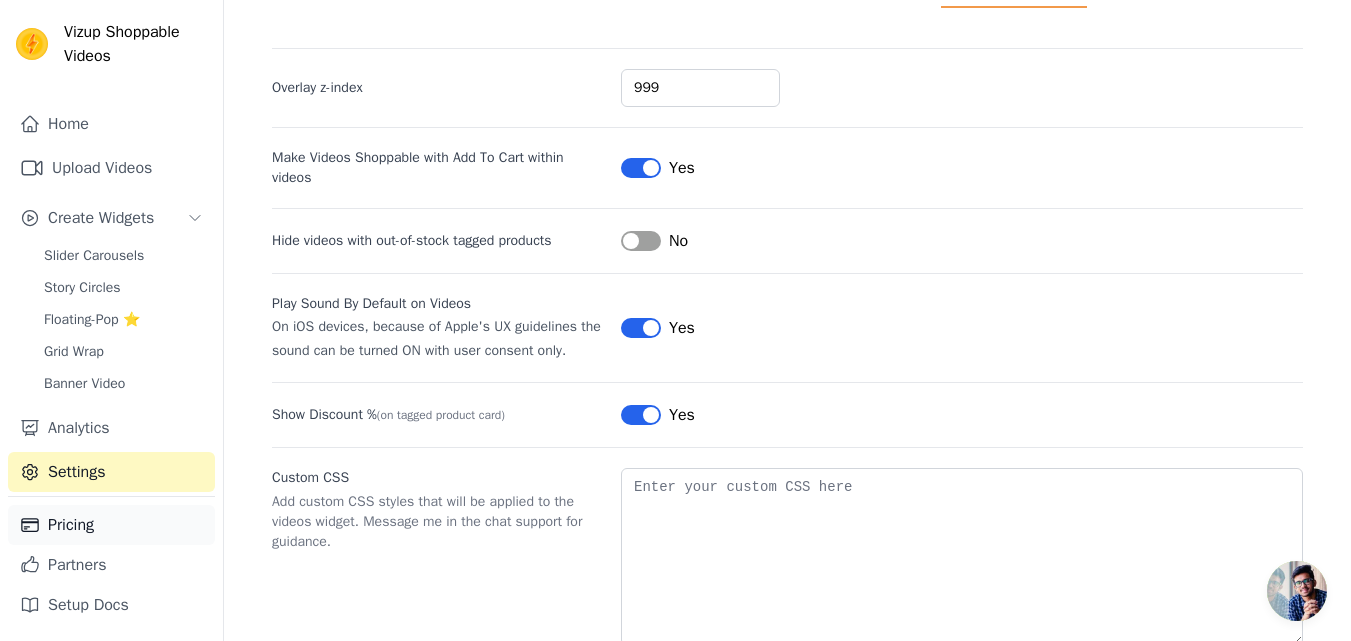 scroll, scrollTop: 194, scrollLeft: 0, axis: vertical 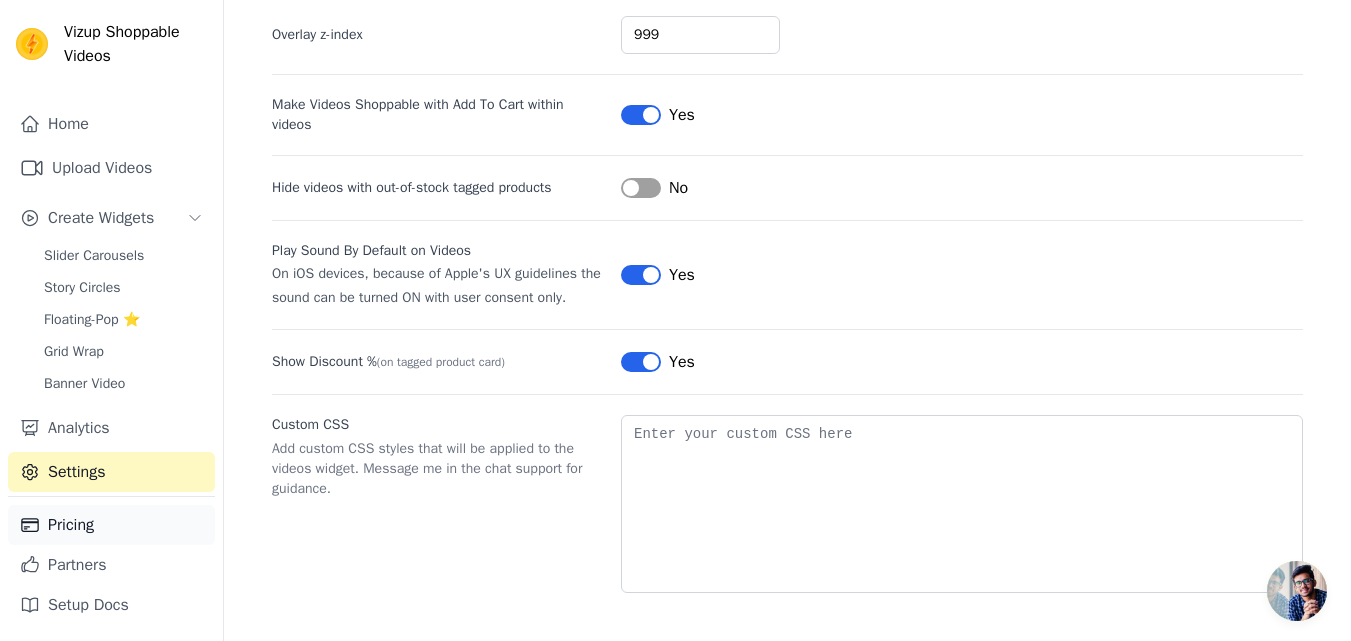 click on "Pricing" at bounding box center (111, 525) 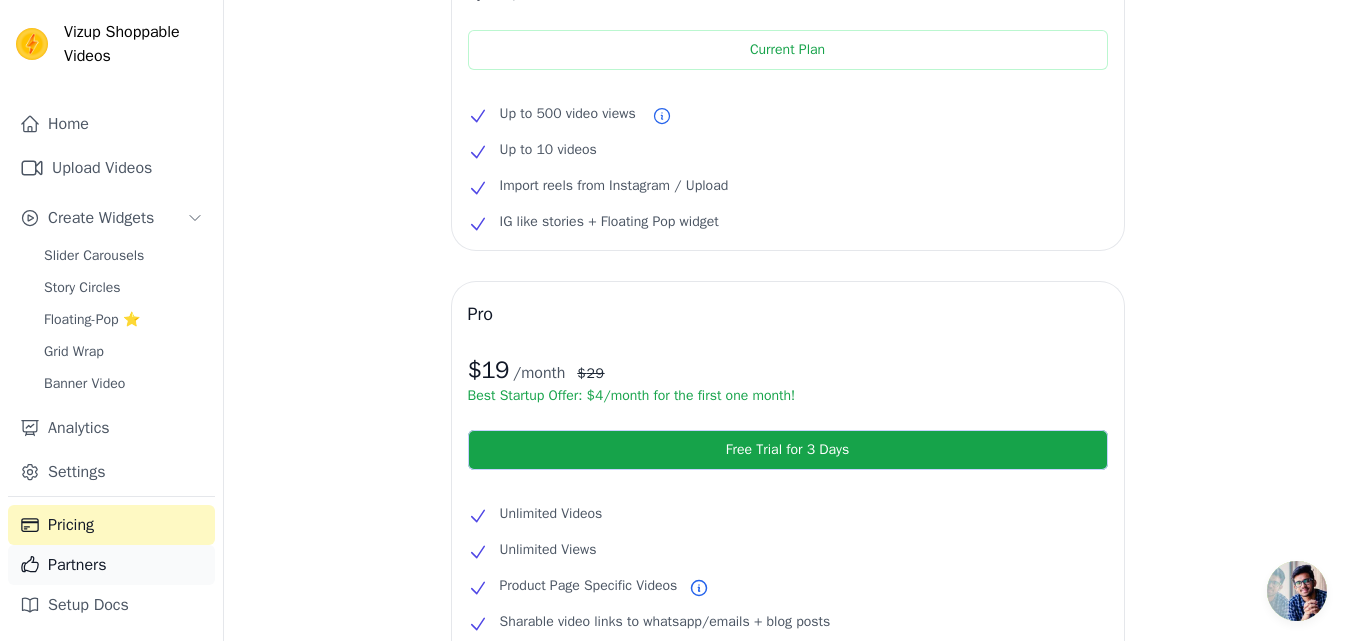 click on "Partners" at bounding box center (111, 565) 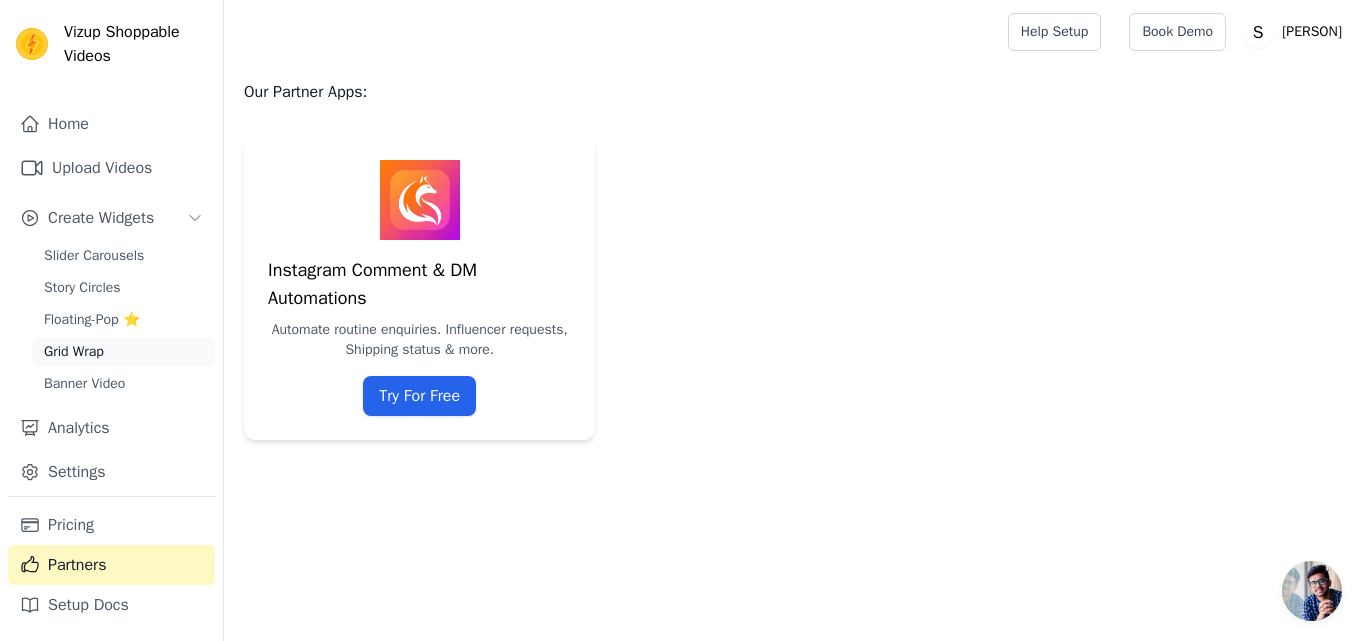 click on "Grid Wrap" at bounding box center [123, 352] 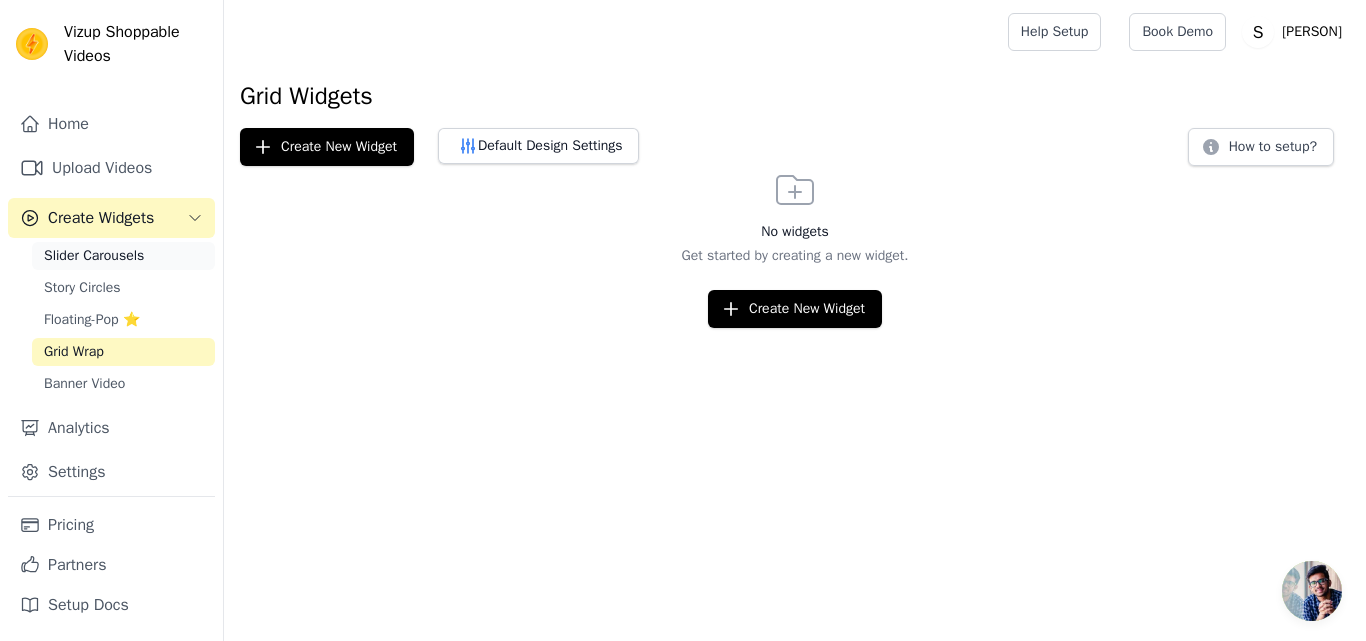 click on "Slider Carousels" at bounding box center [94, 256] 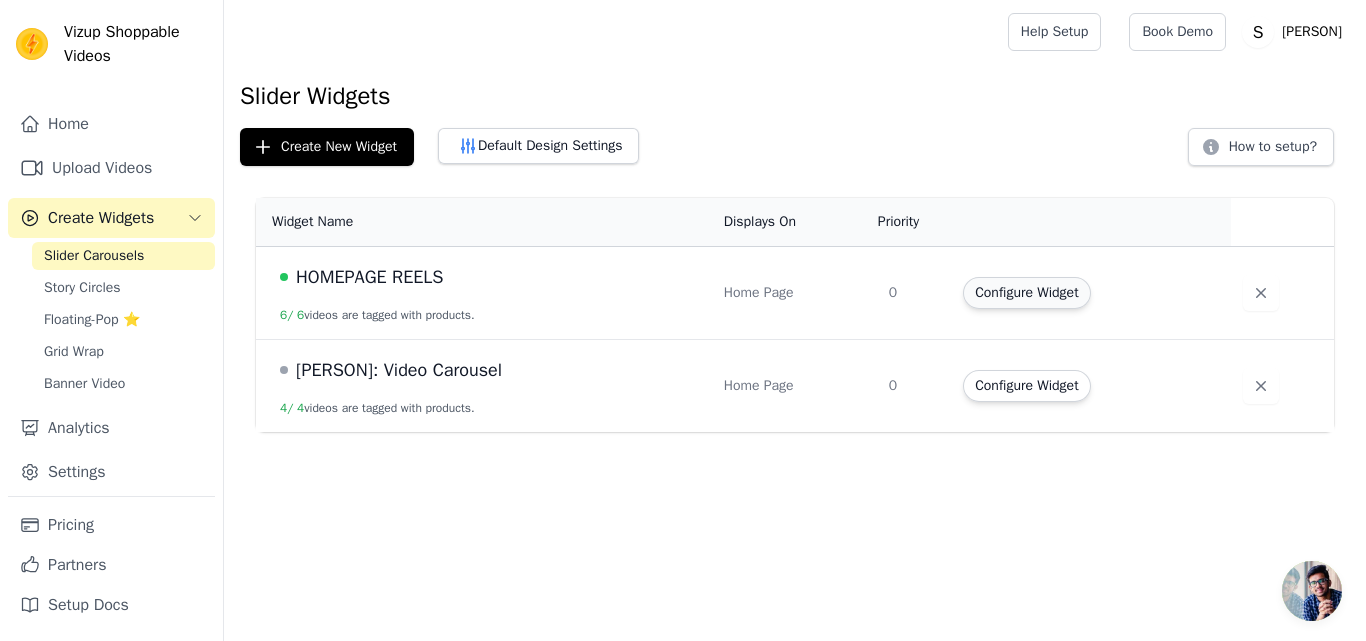 click on "Configure Widget" at bounding box center [1026, 293] 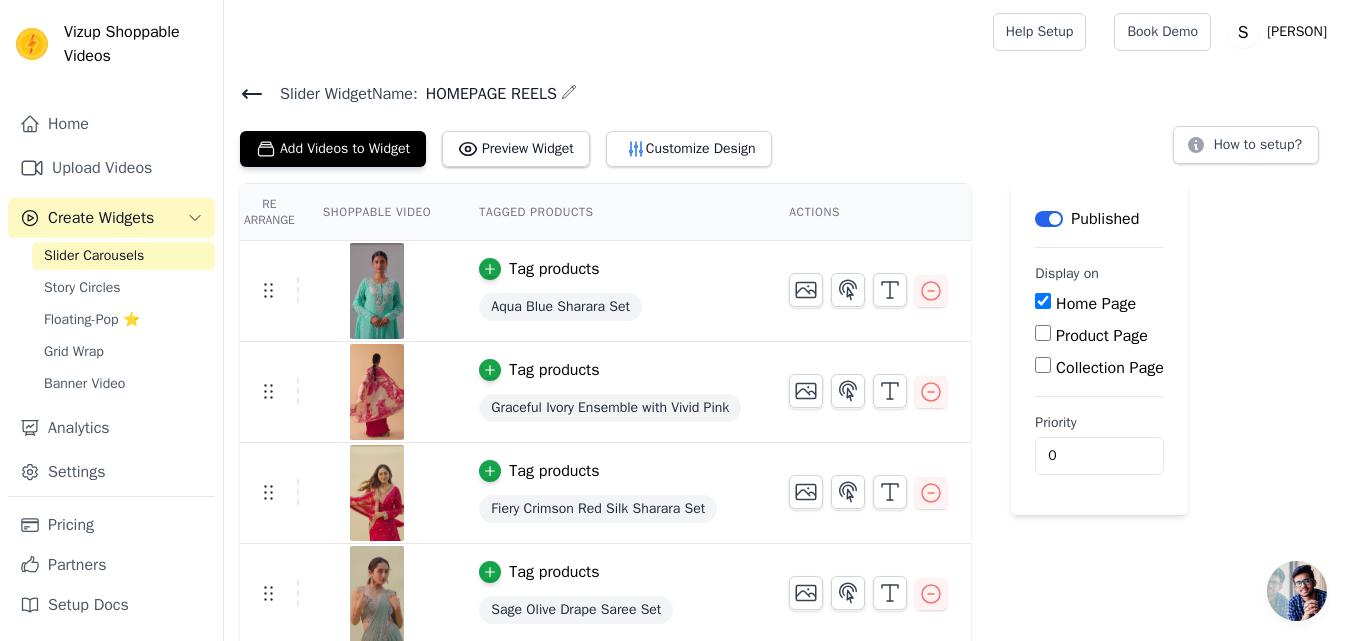 click on "Display on     Home Page     Product Page       Collection Page" at bounding box center (1099, 322) 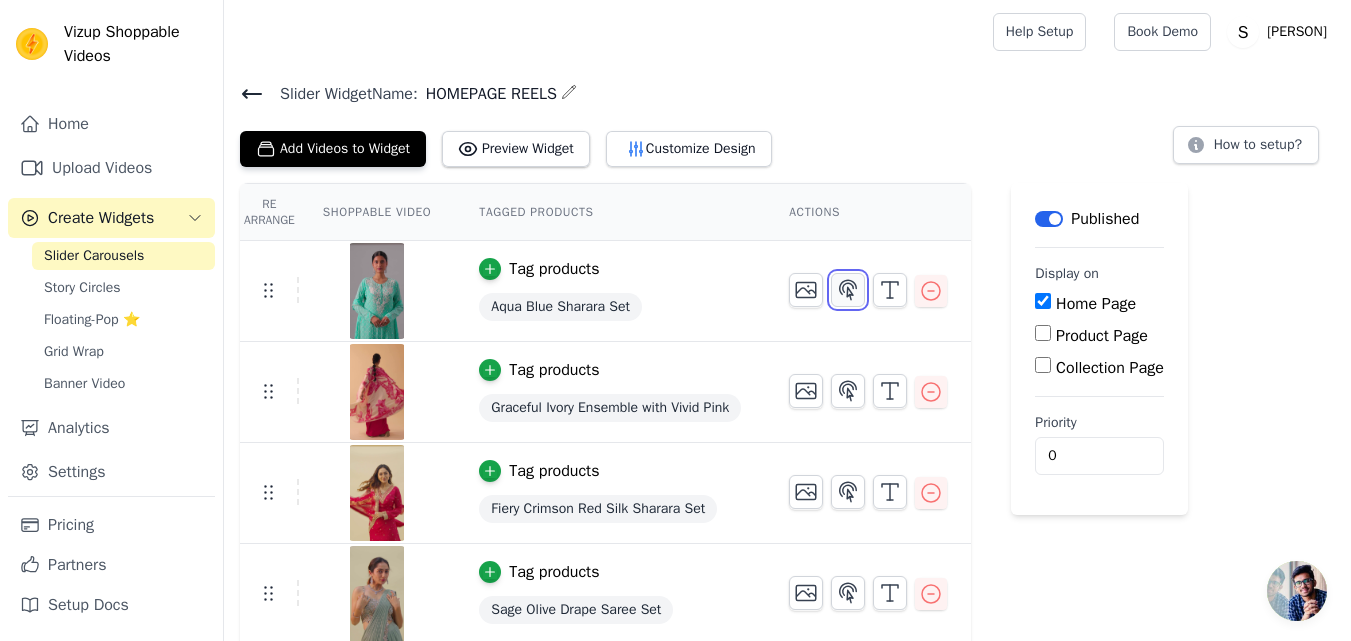 click 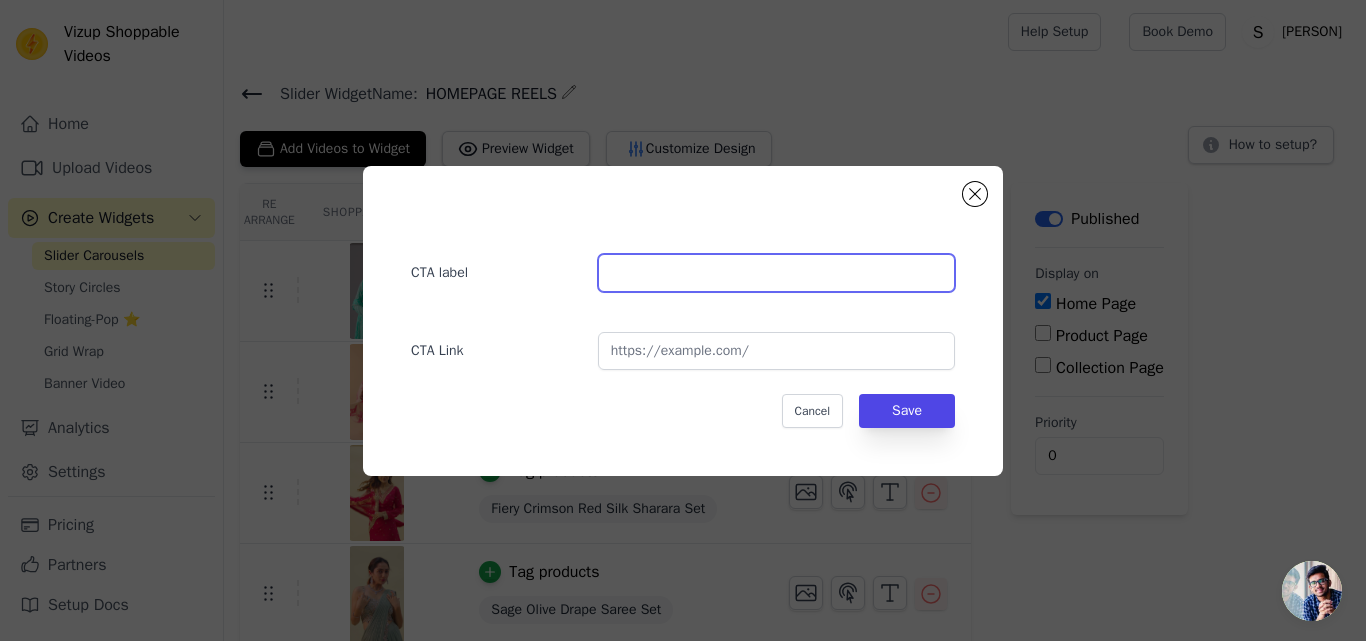 click at bounding box center (776, 273) 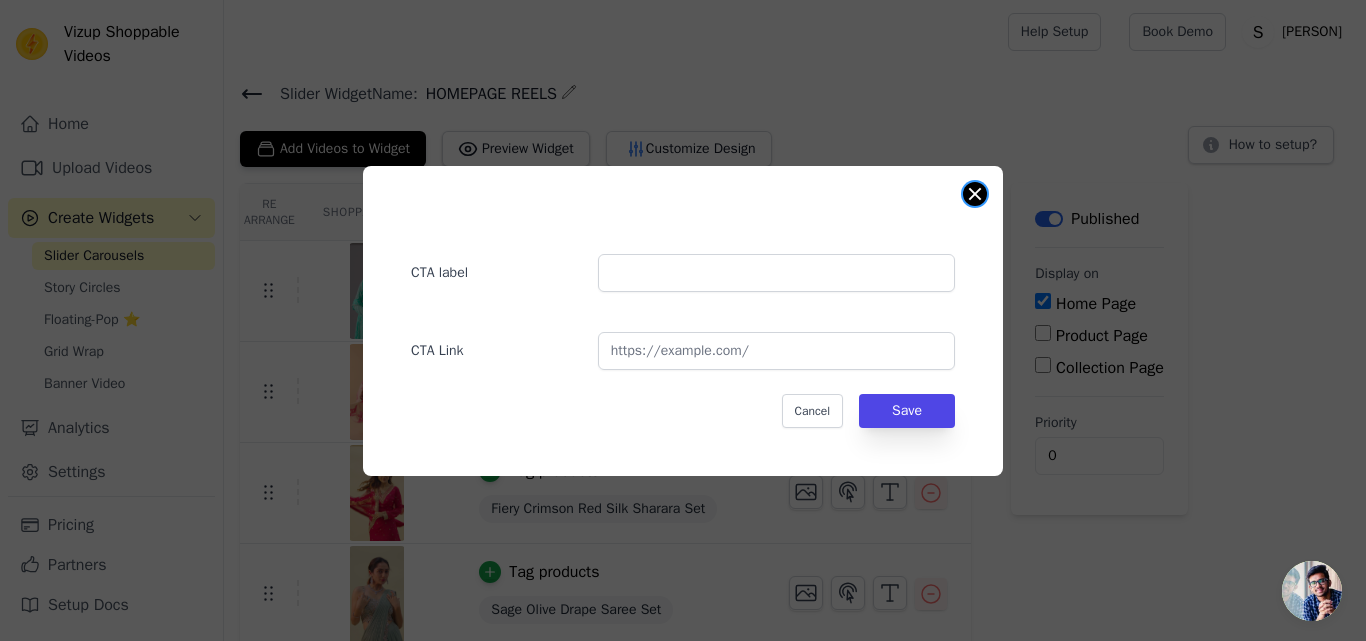 click at bounding box center (975, 194) 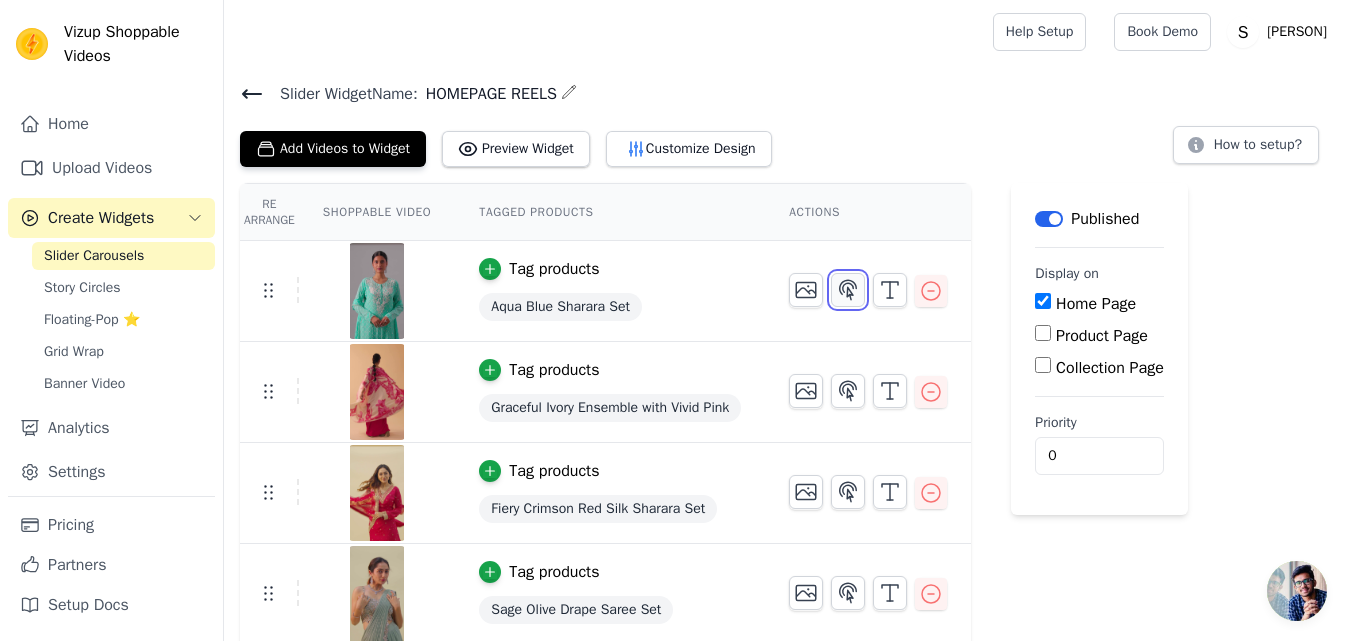 click 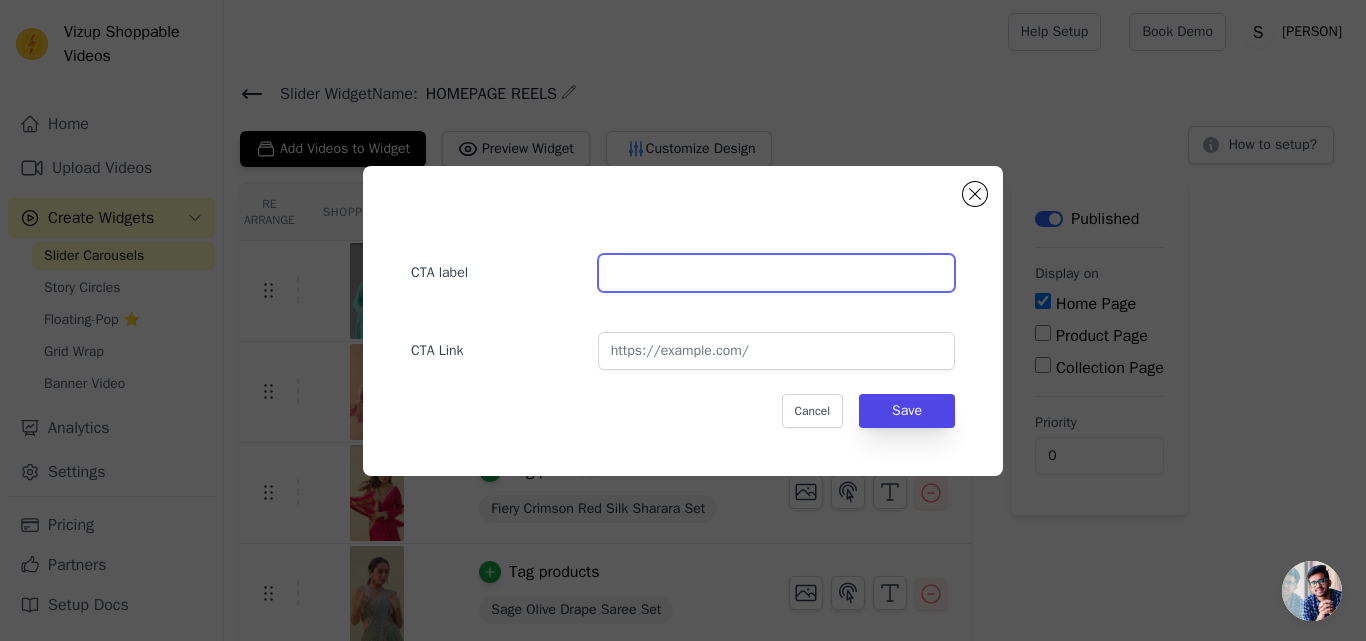 click at bounding box center (776, 273) 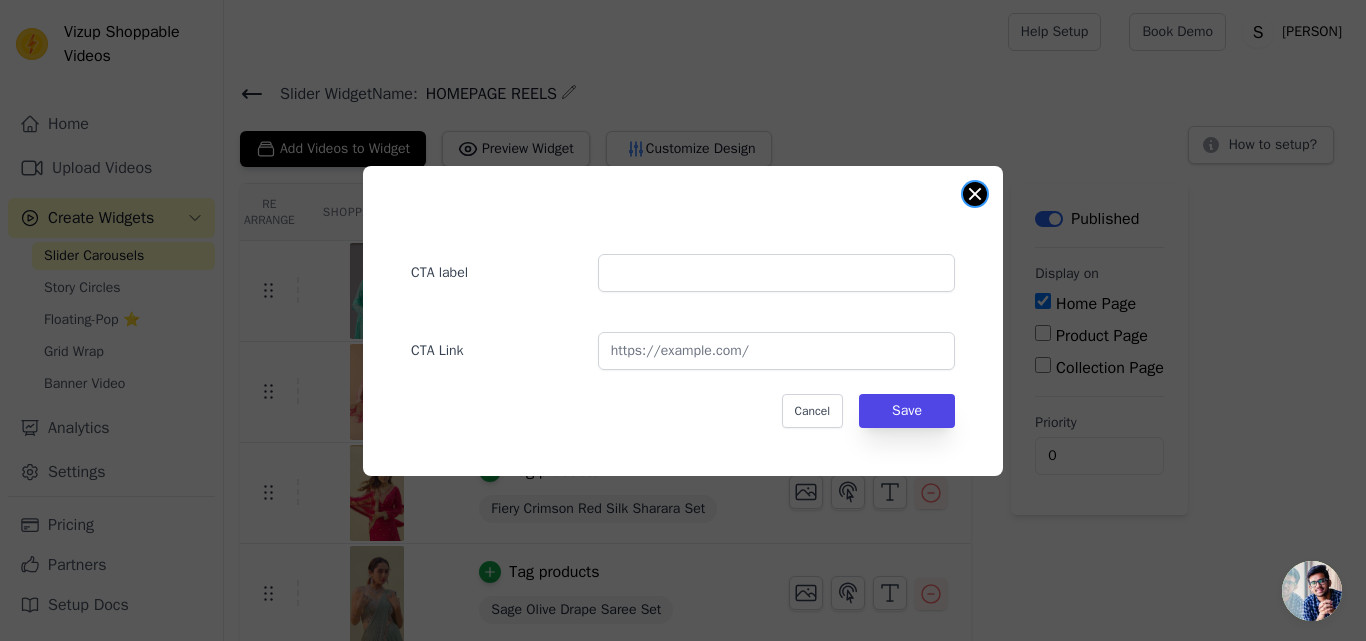 click at bounding box center (975, 194) 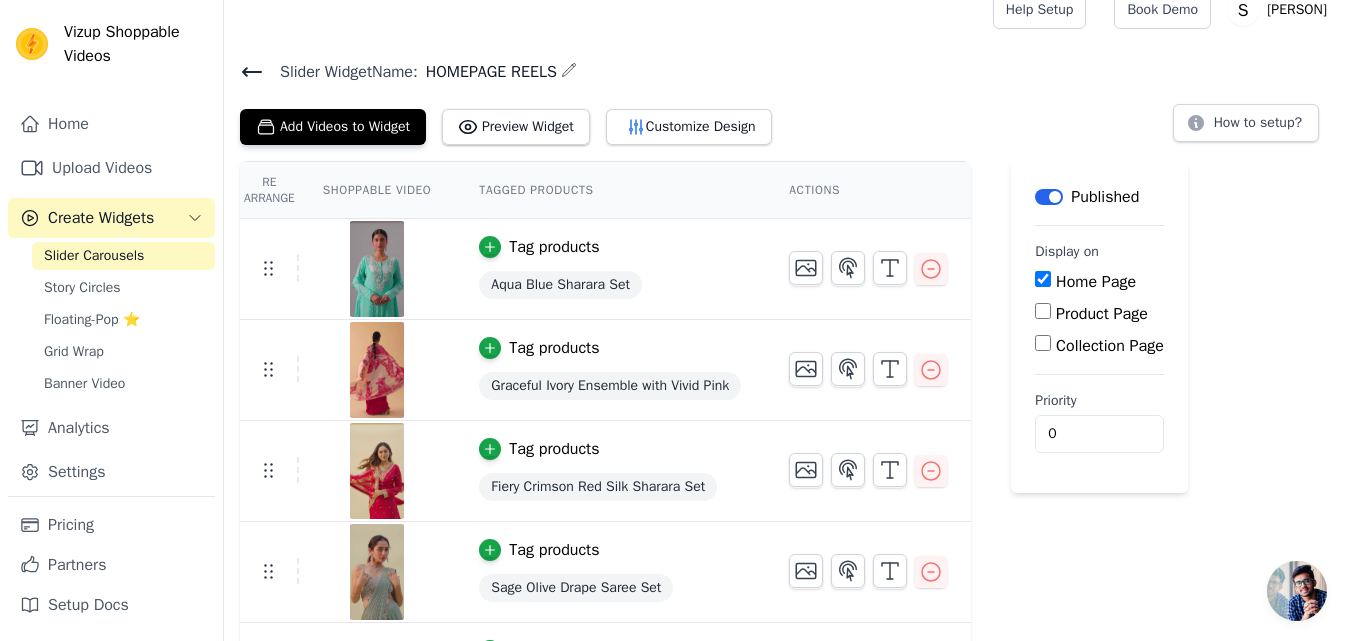 scroll, scrollTop: 23, scrollLeft: 0, axis: vertical 